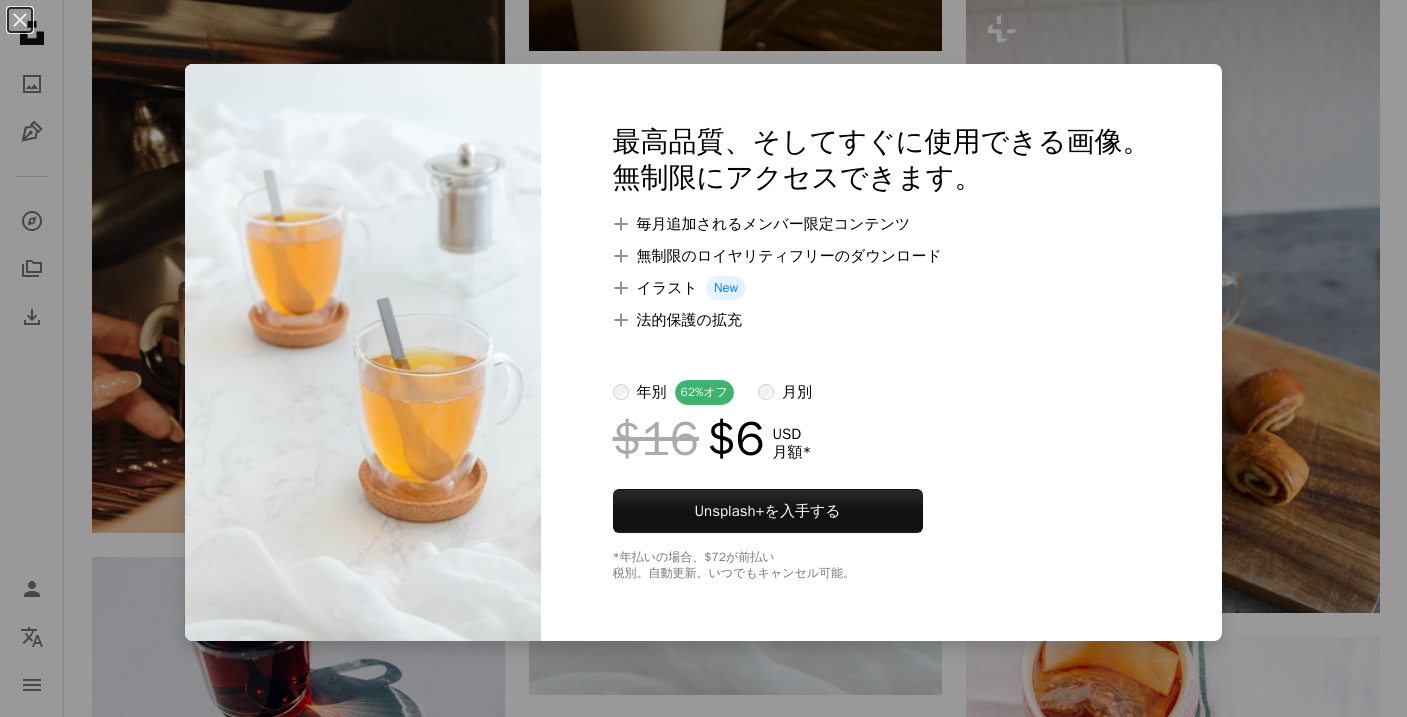 scroll, scrollTop: 3161, scrollLeft: 0, axis: vertical 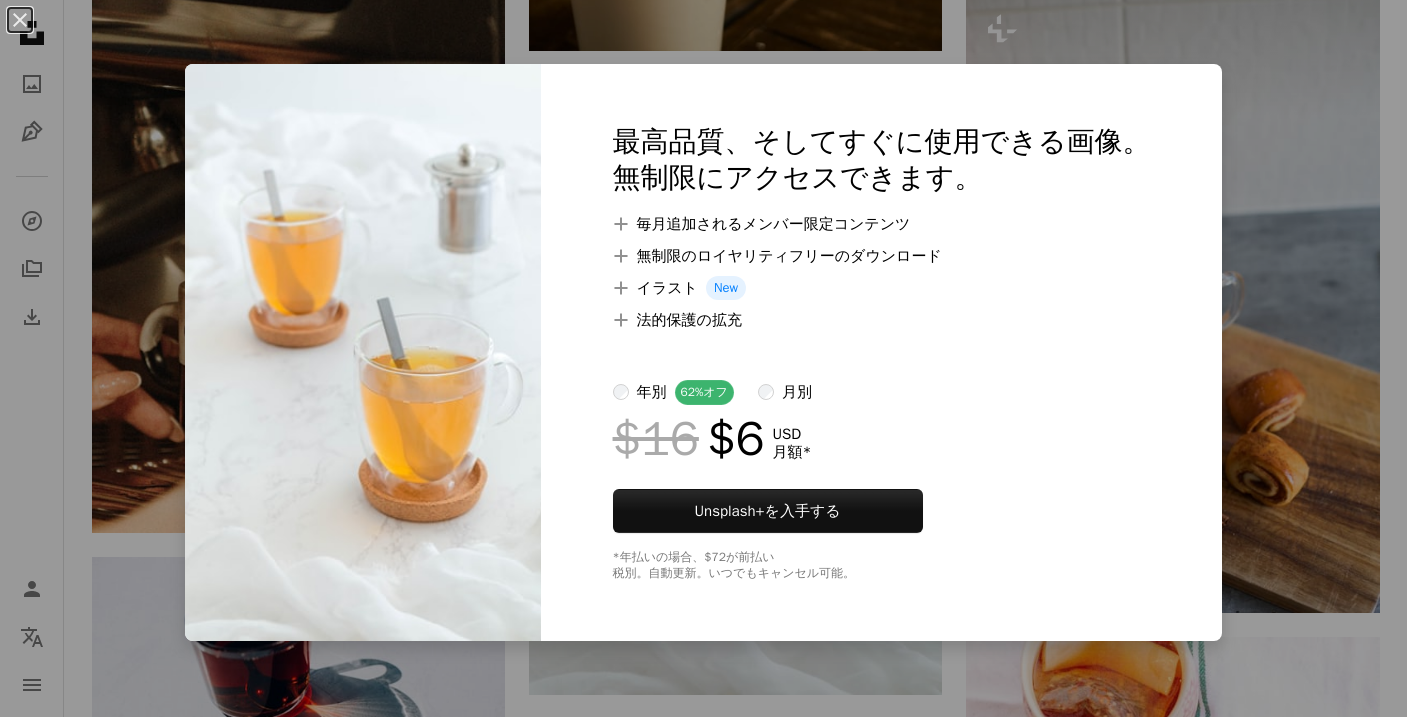 click on "An X shape 最高品質、そしてすぐに使用できる画像。 無制限にアクセスできます。 A plus sign 毎月追加されるメンバー限定コンテンツ A plus sign 無制限のロイヤリティフリーのダウンロード A plus sign イラスト  New A plus sign 法的保護の拡充 年別 62% オフ 月別 $16   $6 USD 月額 * Unsplash+ を入手する *年払いの場合、 $72 が前払い 税別。自動更新。いつでもキャンセル可能。" at bounding box center [703, 358] 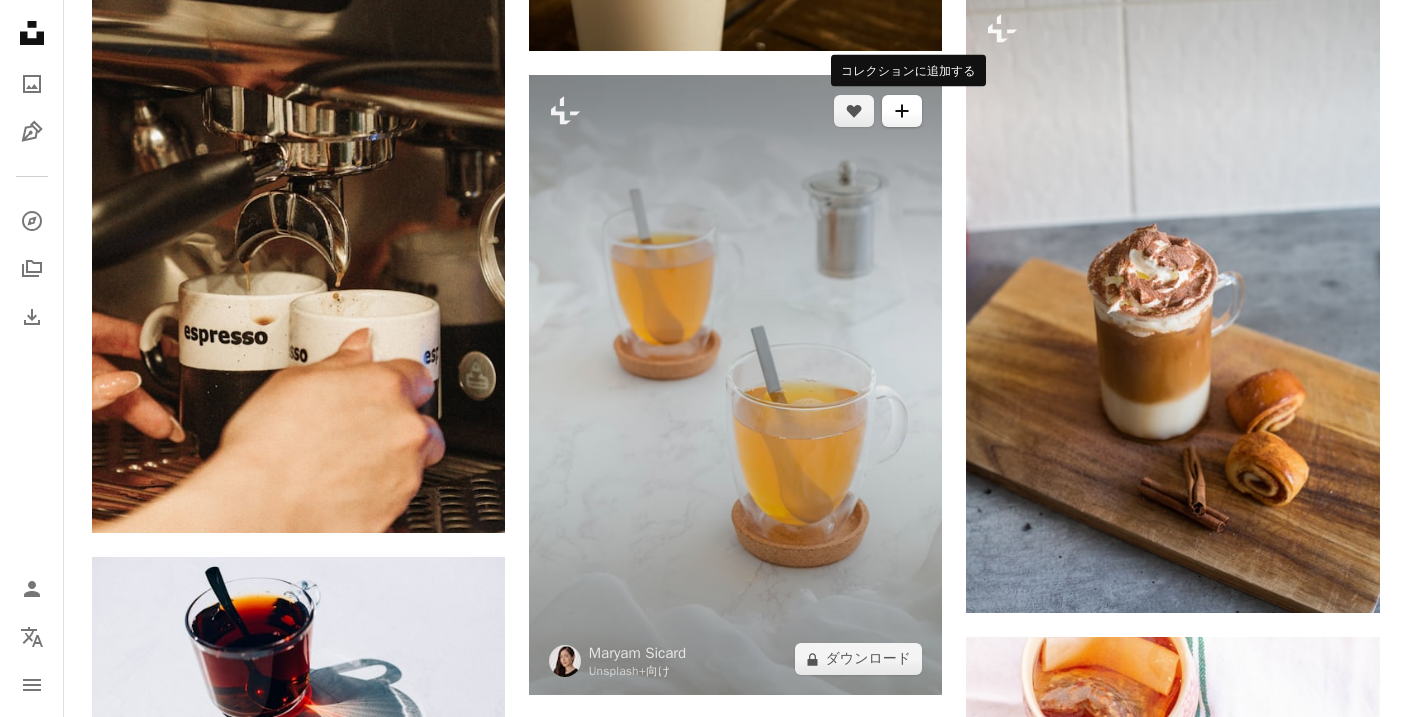 click on "A plus sign" at bounding box center (902, 111) 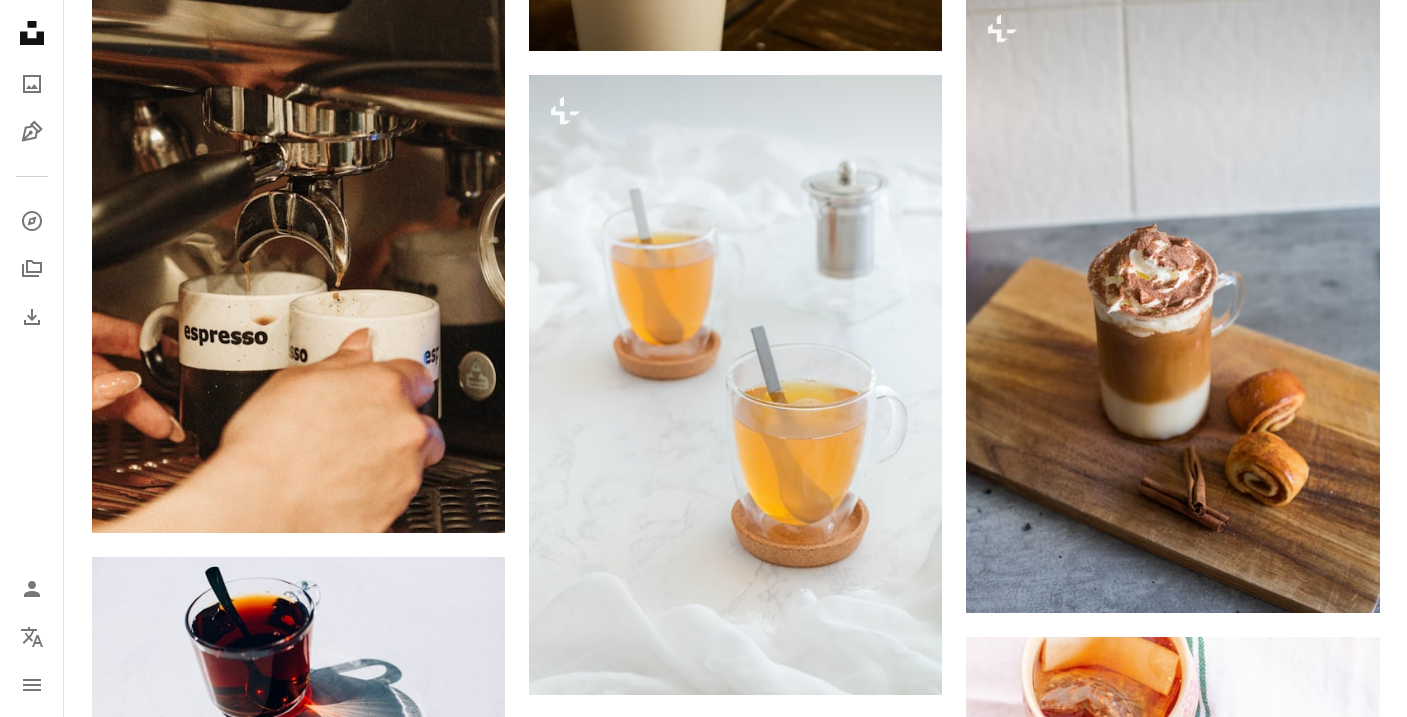 scroll, scrollTop: 141, scrollLeft: 0, axis: vertical 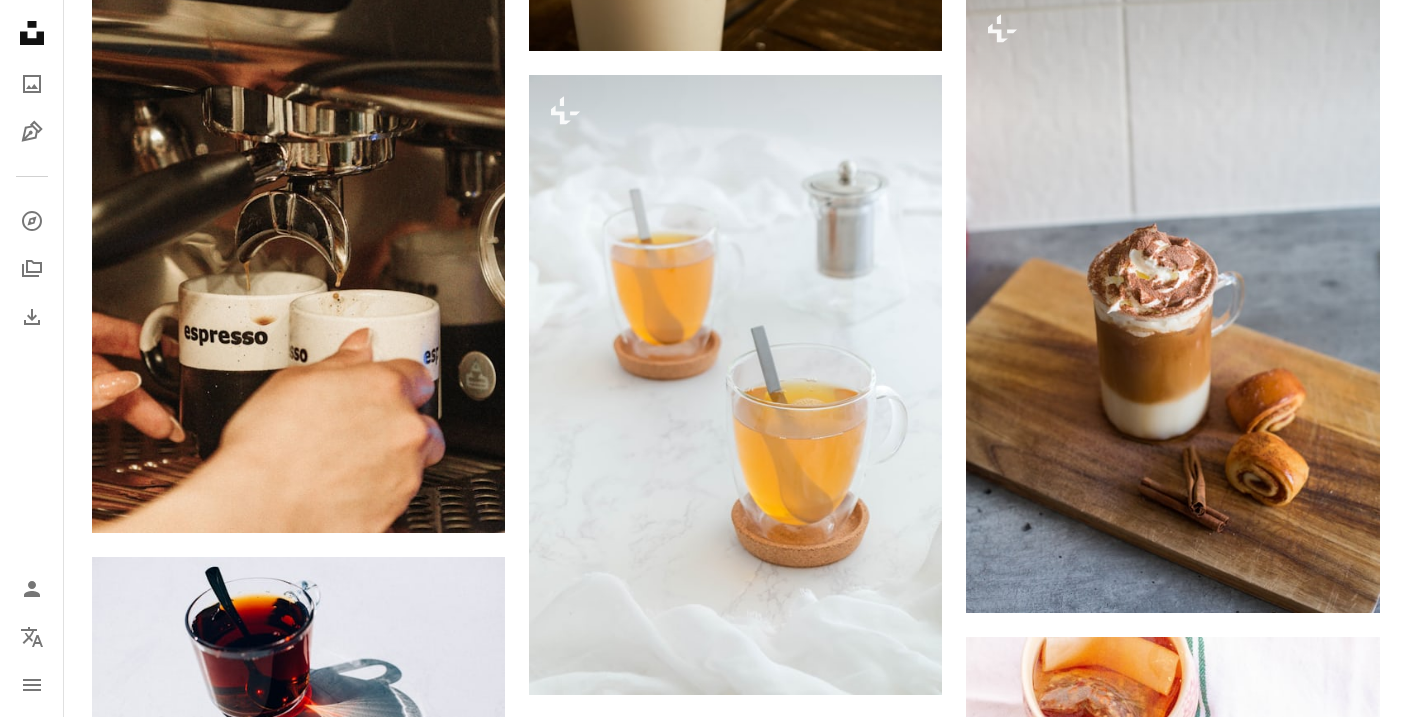 click on "[FIRST] [LAST]" at bounding box center (736, -382) 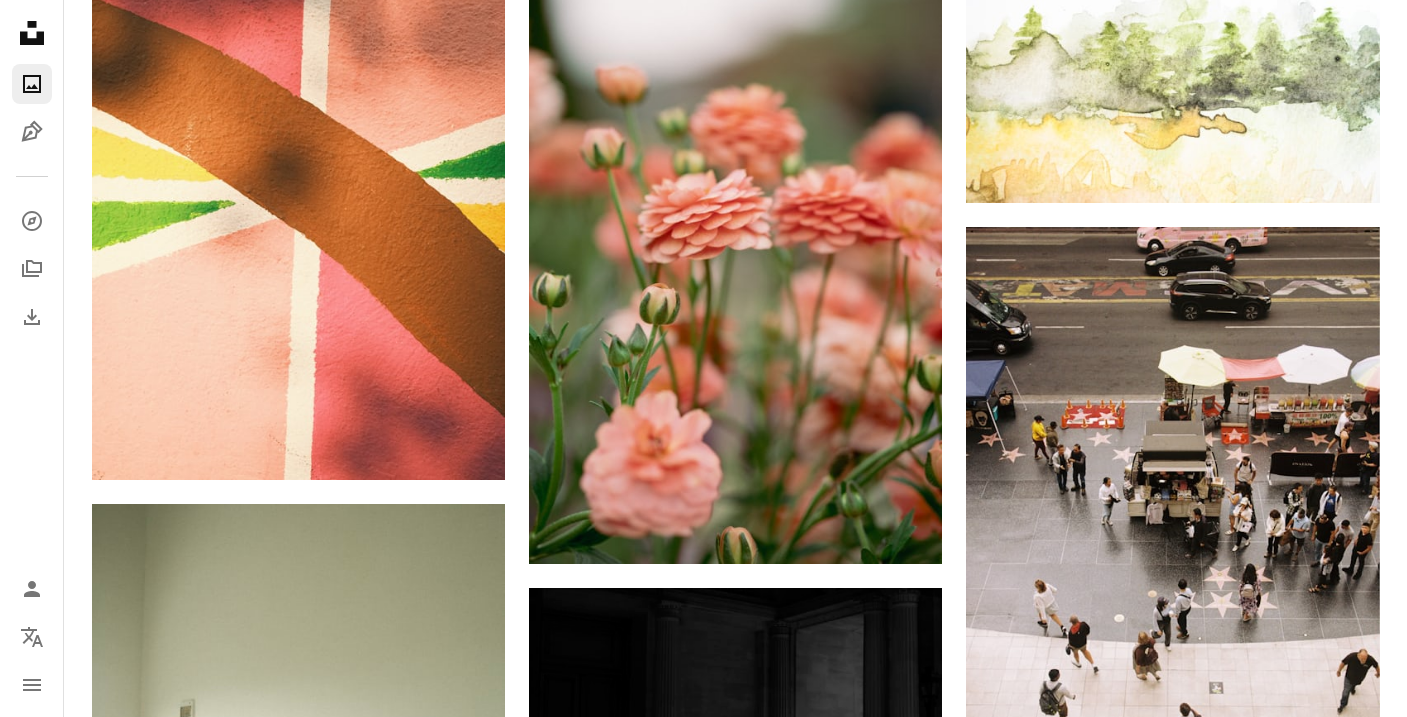 scroll, scrollTop: 0, scrollLeft: 0, axis: both 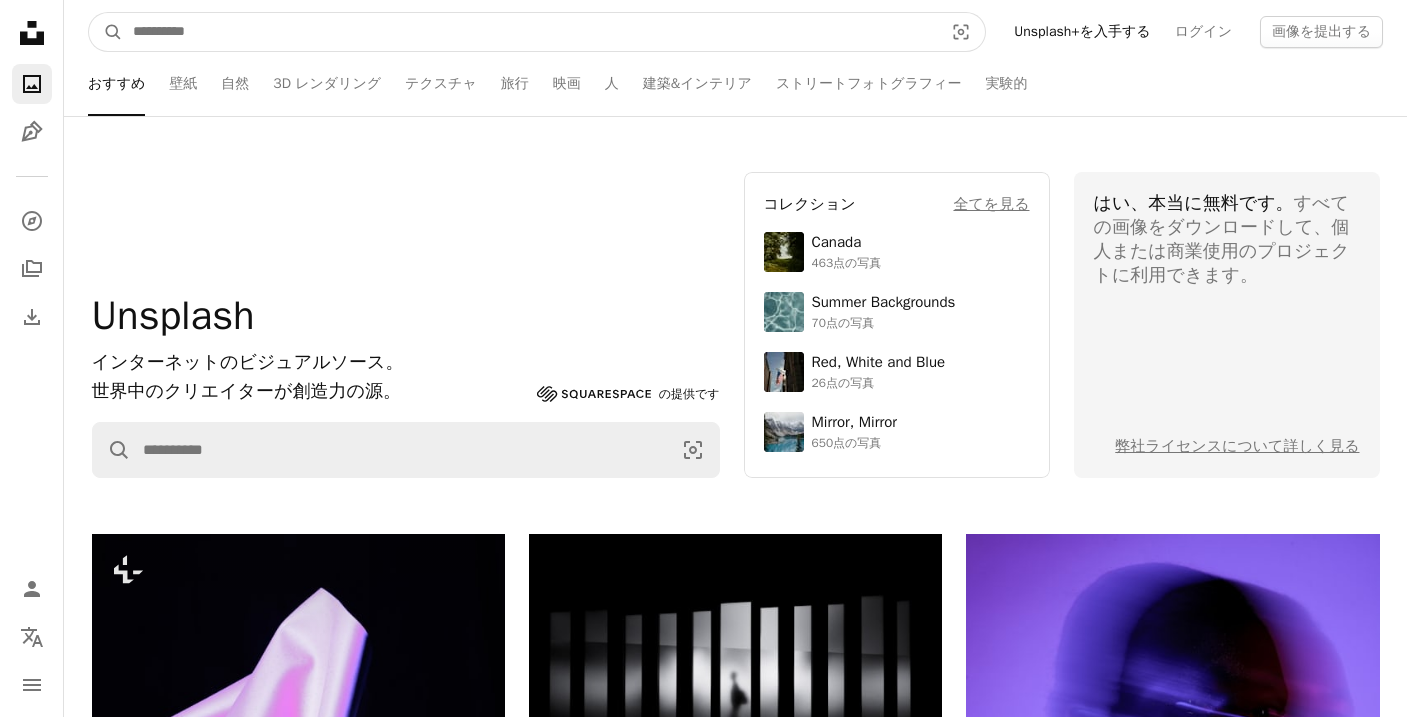 click at bounding box center [530, 32] 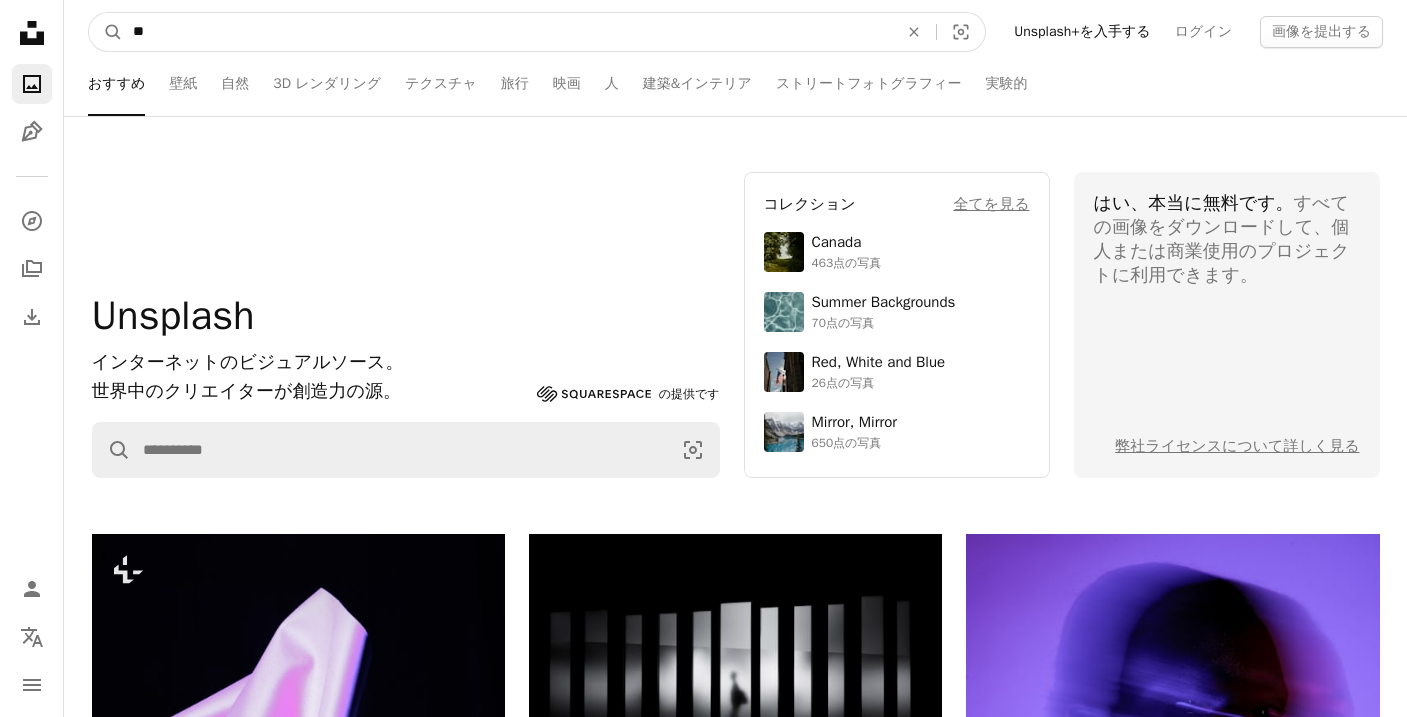 type on "*" 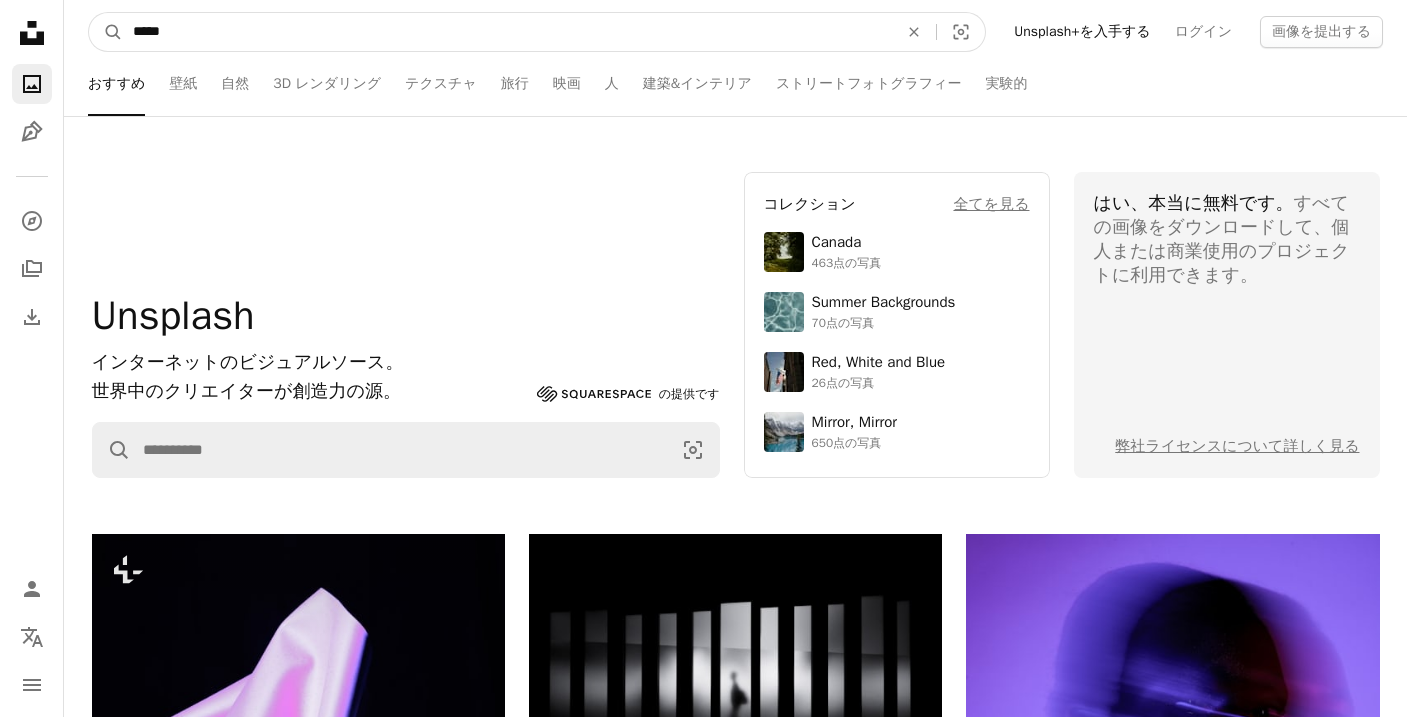 type on "*****" 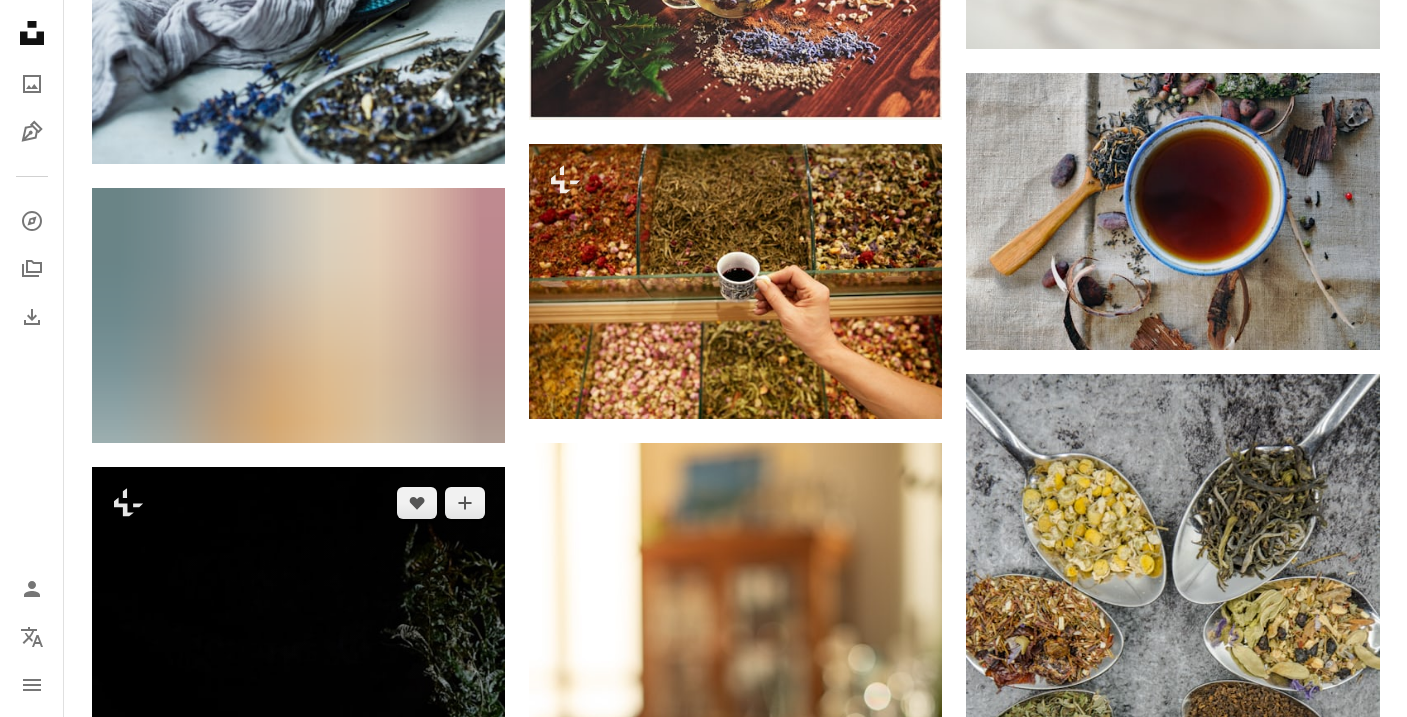 scroll, scrollTop: 1710, scrollLeft: 0, axis: vertical 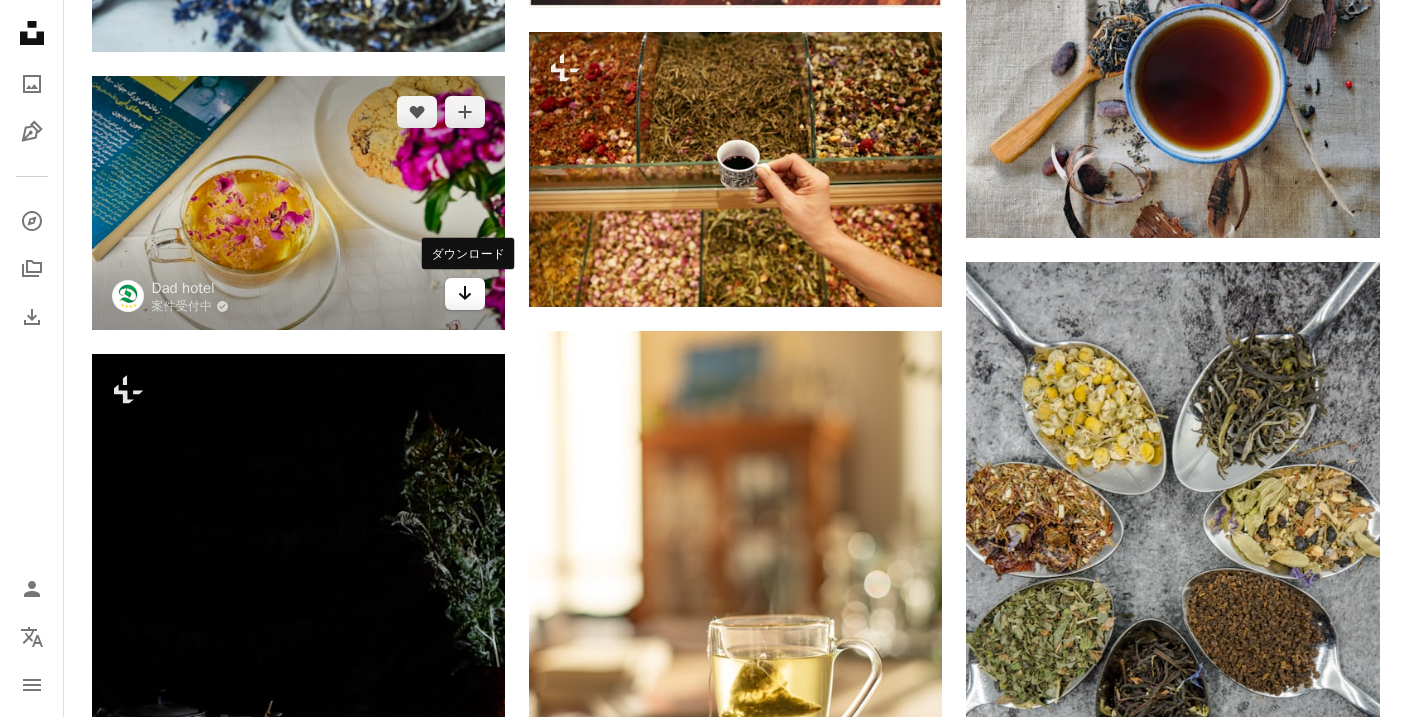 click on "Arrow pointing down" 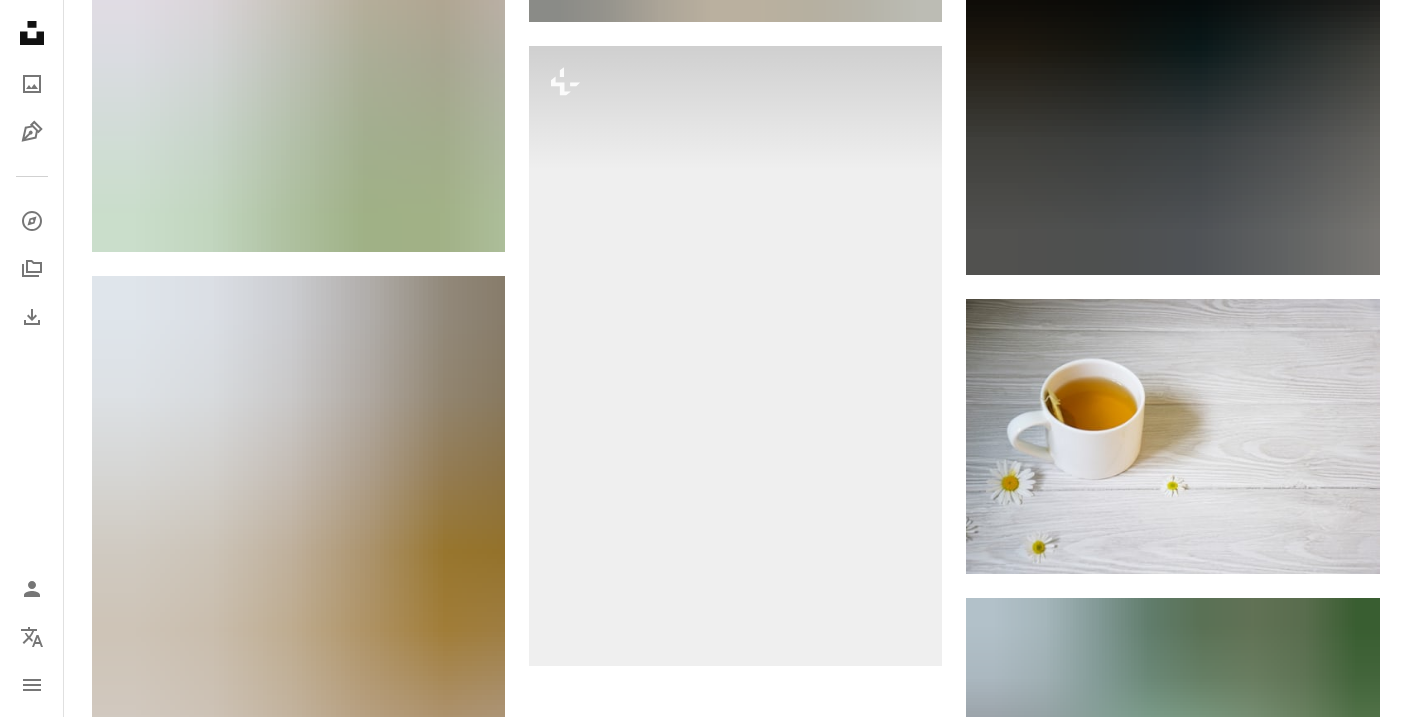 scroll, scrollTop: 3160, scrollLeft: 0, axis: vertical 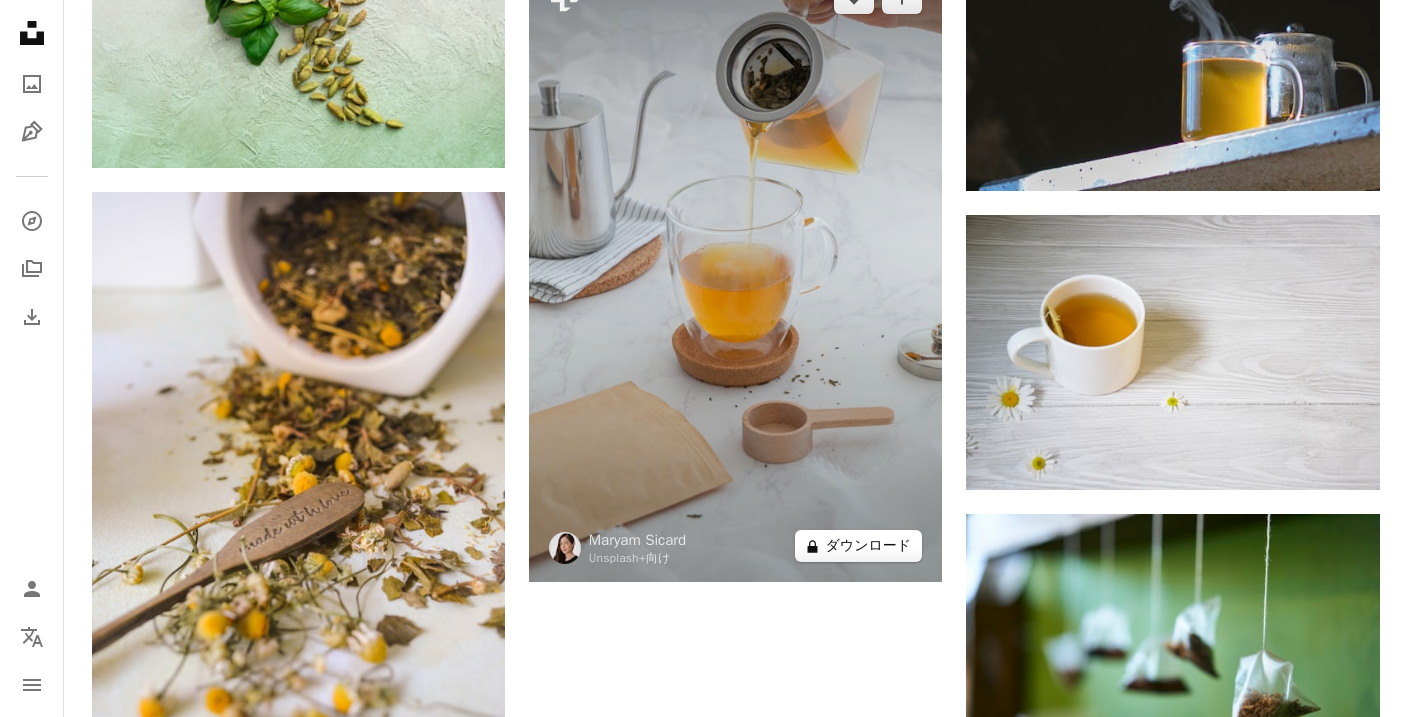 click on "A lock ダウンロード" at bounding box center (859, 546) 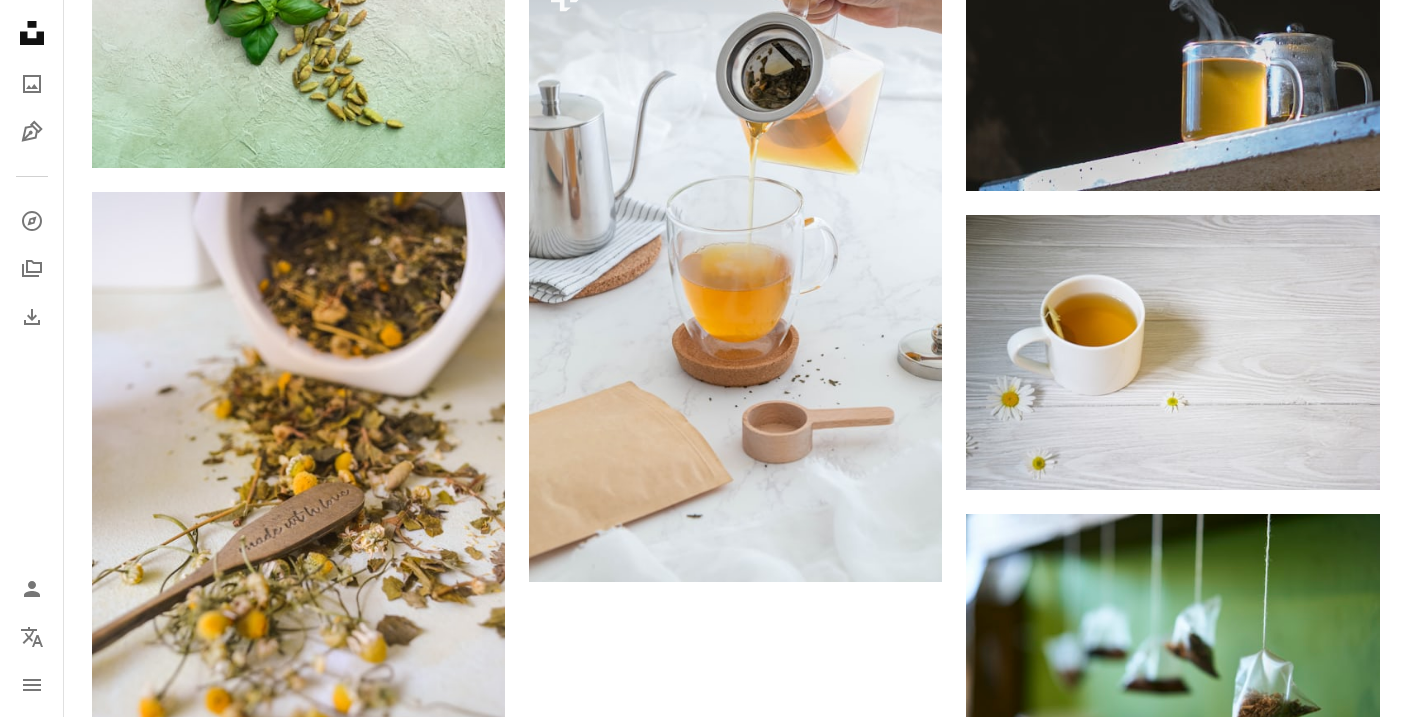 click on "An X shape 最高品質、そしてすぐに使用できる画像。 無制限にアクセスできます。 A plus sign 毎月追加されるメンバー限定コンテンツ A plus sign 無制限のロイヤリティフリーのダウンロード A plus sign イラスト  New A plus sign 法的保護の拡充 年別 62% オフ 月別 $16   $6 USD 月額 * Unsplash+ を入手する *年払いの場合、 $72 が前払い 税別。自動更新。いつでもキャンセル可能。" at bounding box center [703, 2606] 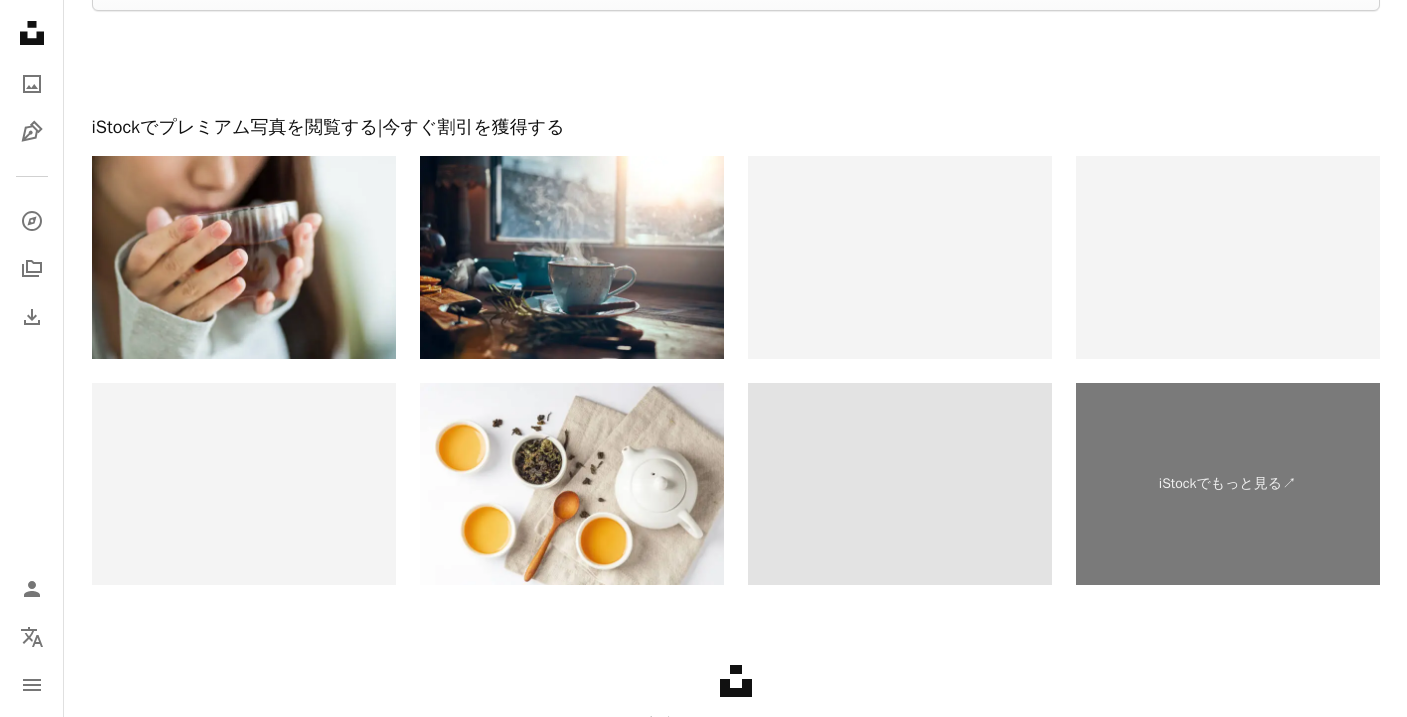 scroll, scrollTop: 4666, scrollLeft: 0, axis: vertical 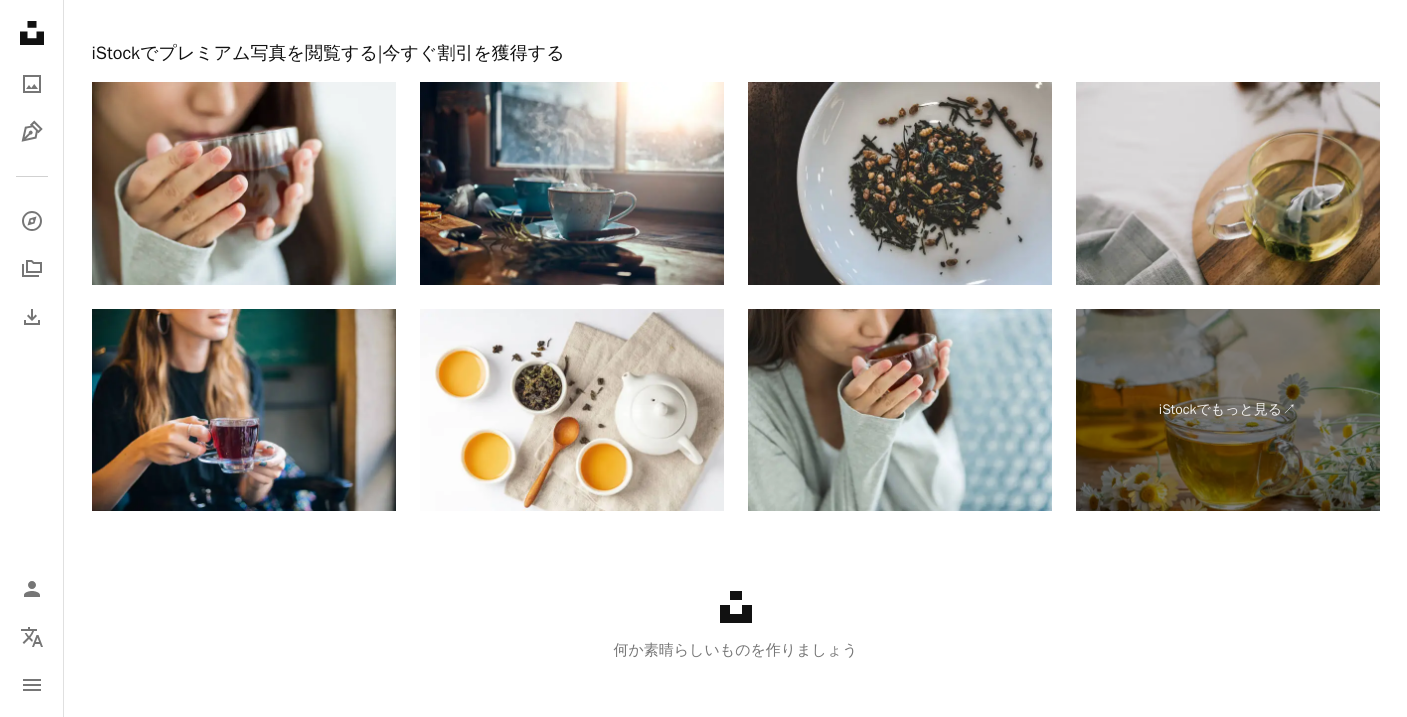 click at bounding box center [1228, 183] 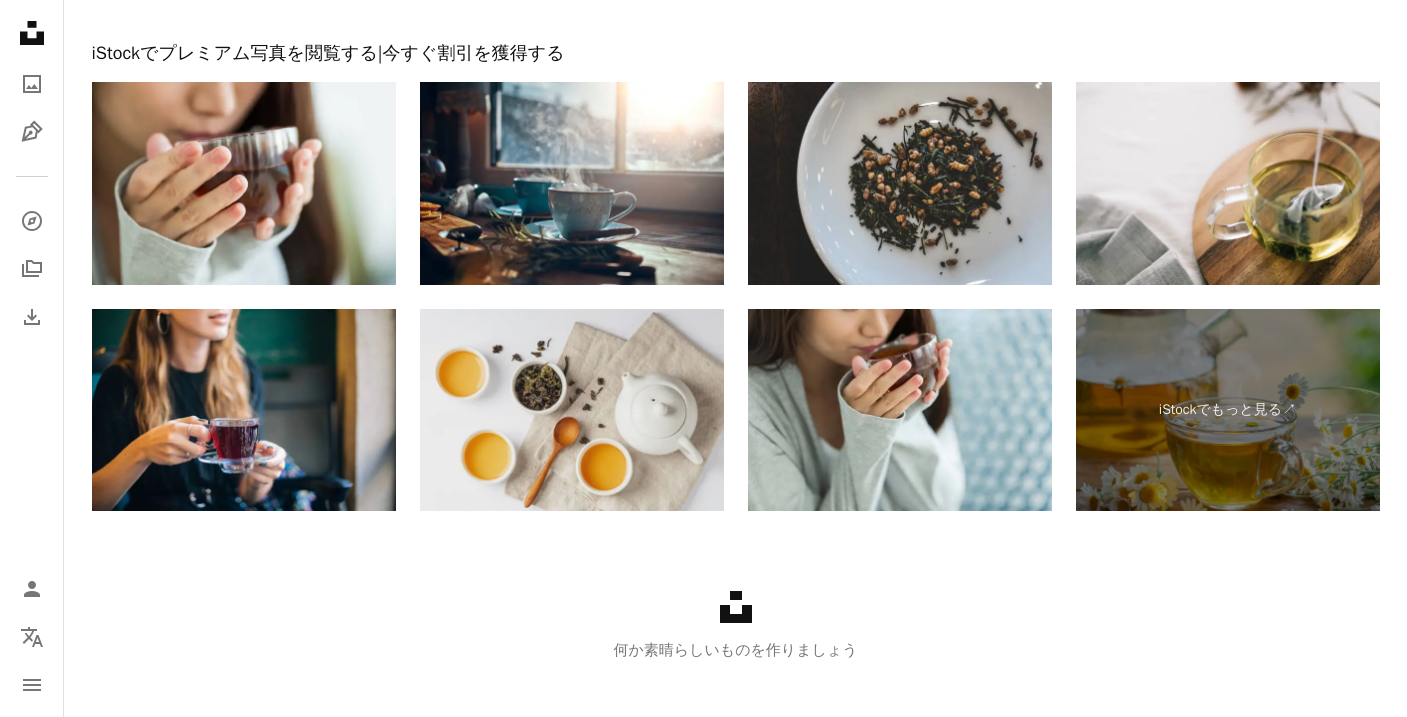 click at bounding box center (572, 410) 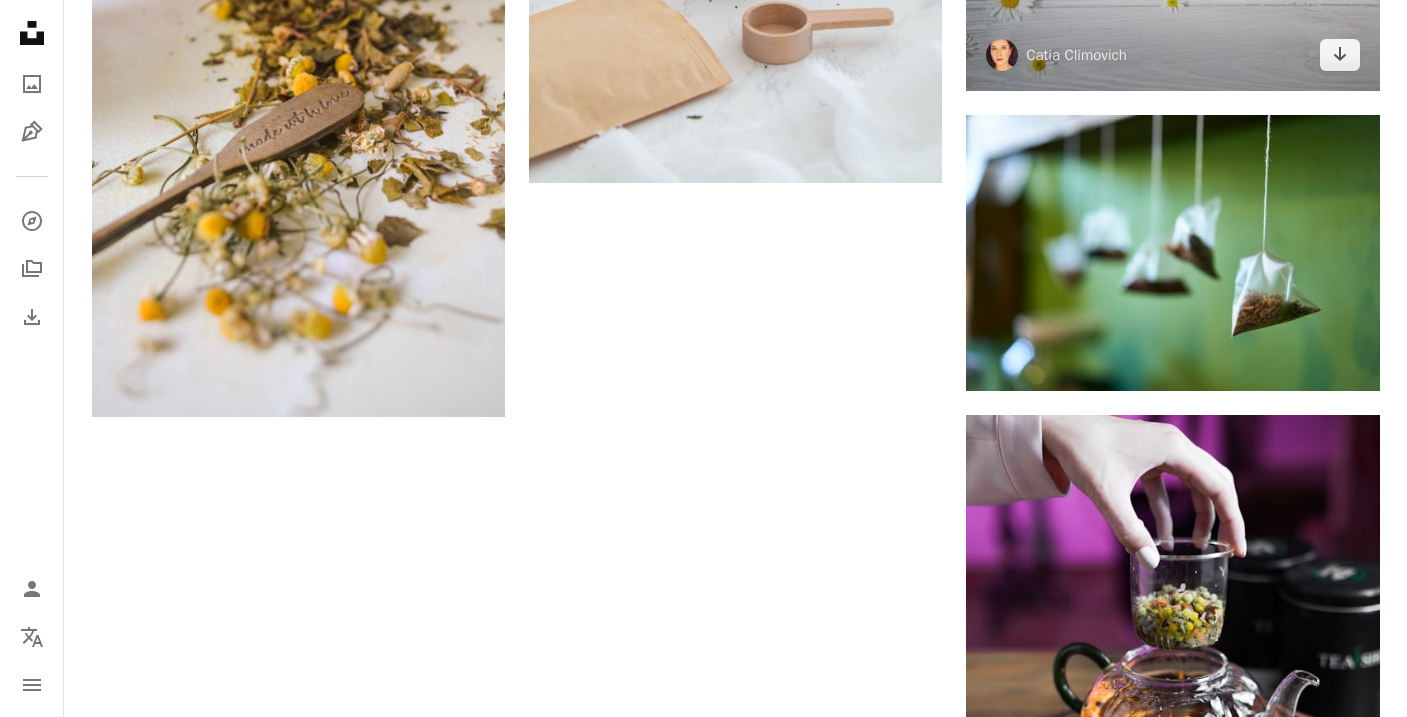 scroll, scrollTop: 3180, scrollLeft: 0, axis: vertical 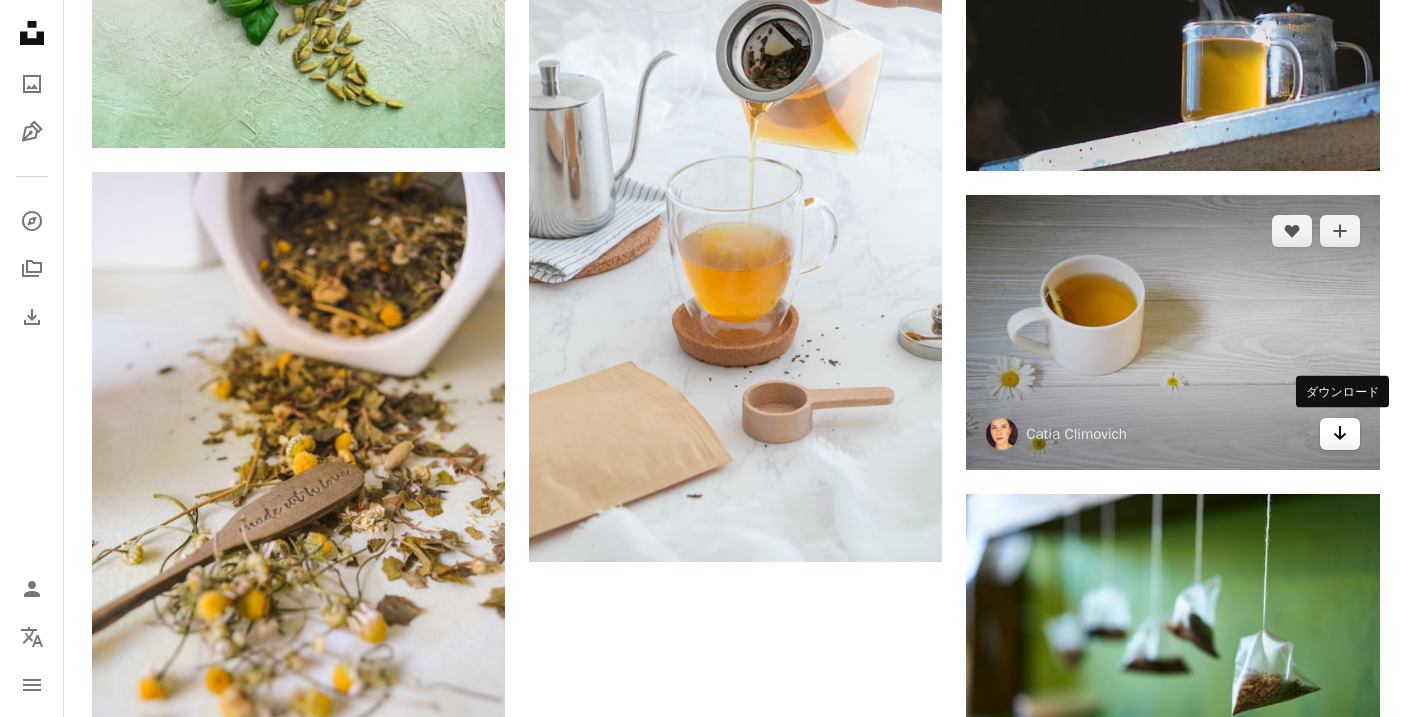 click on "Arrow pointing down" 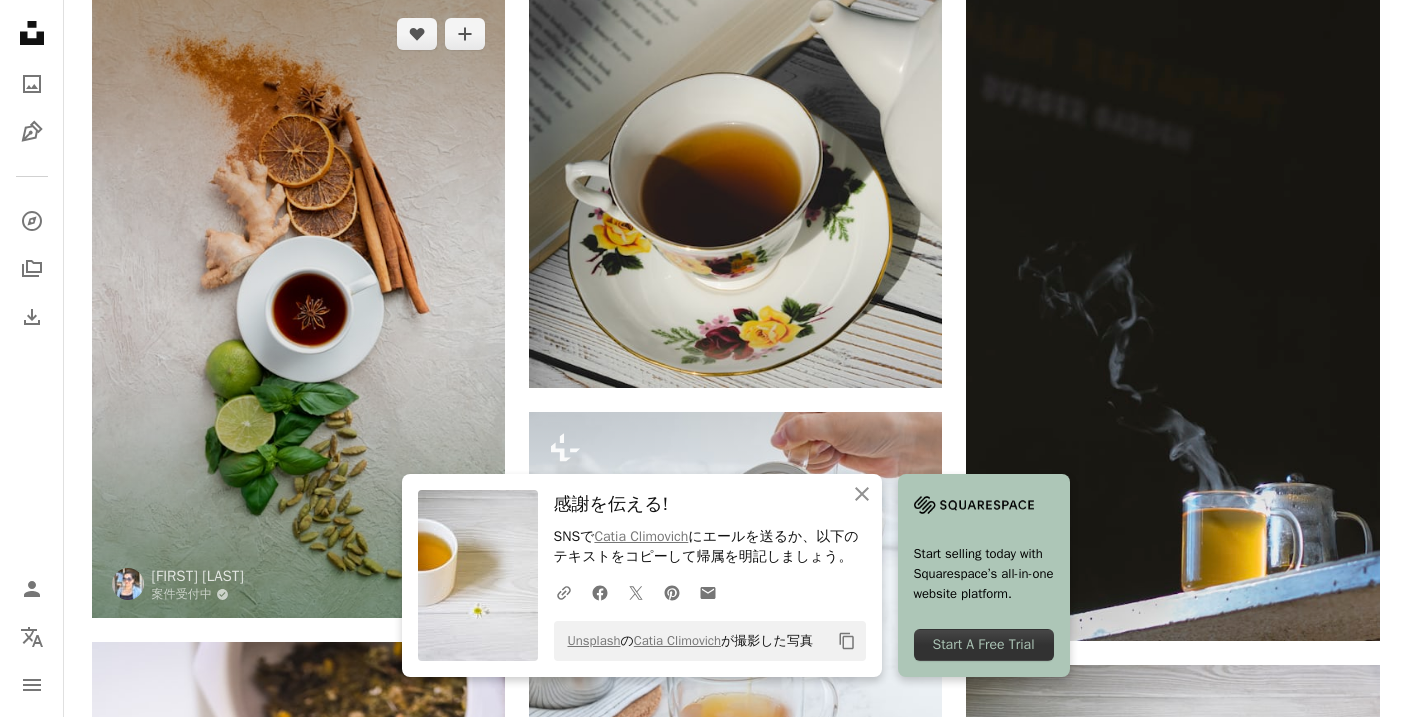 scroll, scrollTop: 2852, scrollLeft: 0, axis: vertical 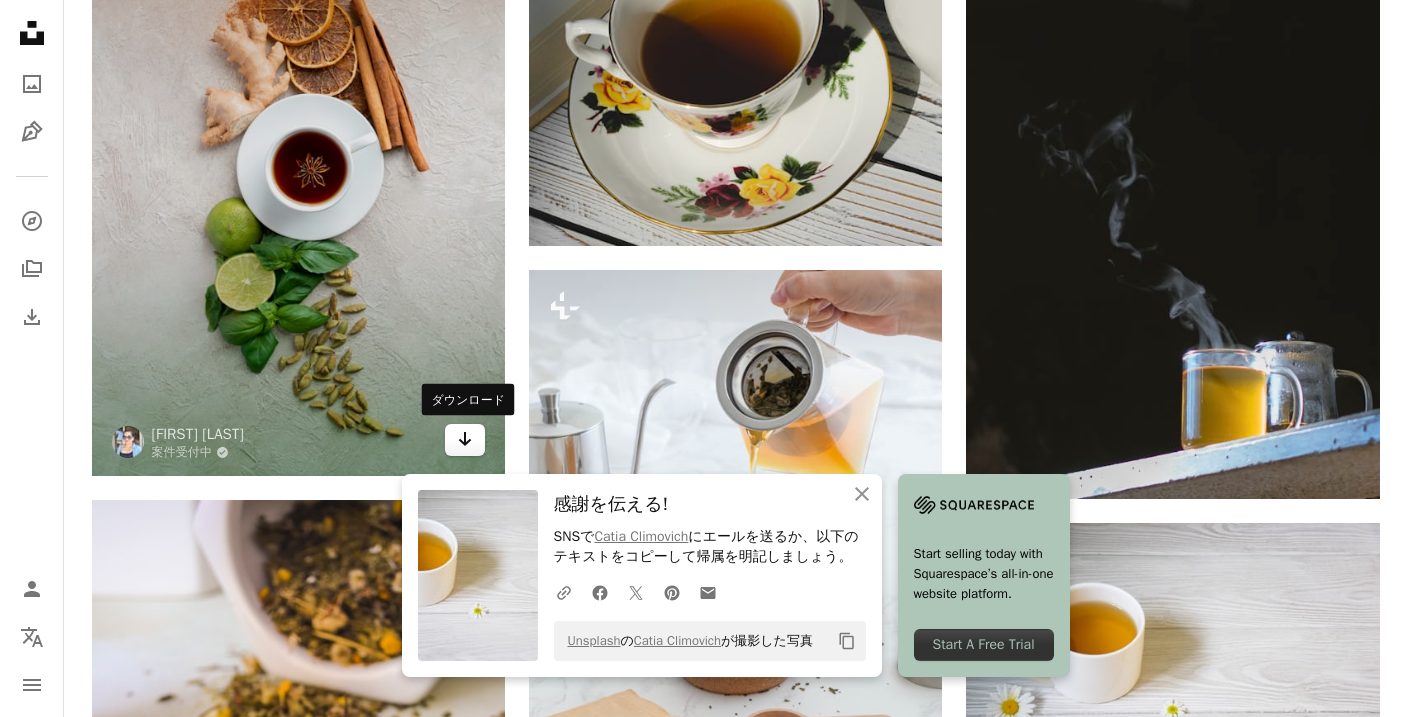 click on "Arrow pointing down" at bounding box center [465, 440] 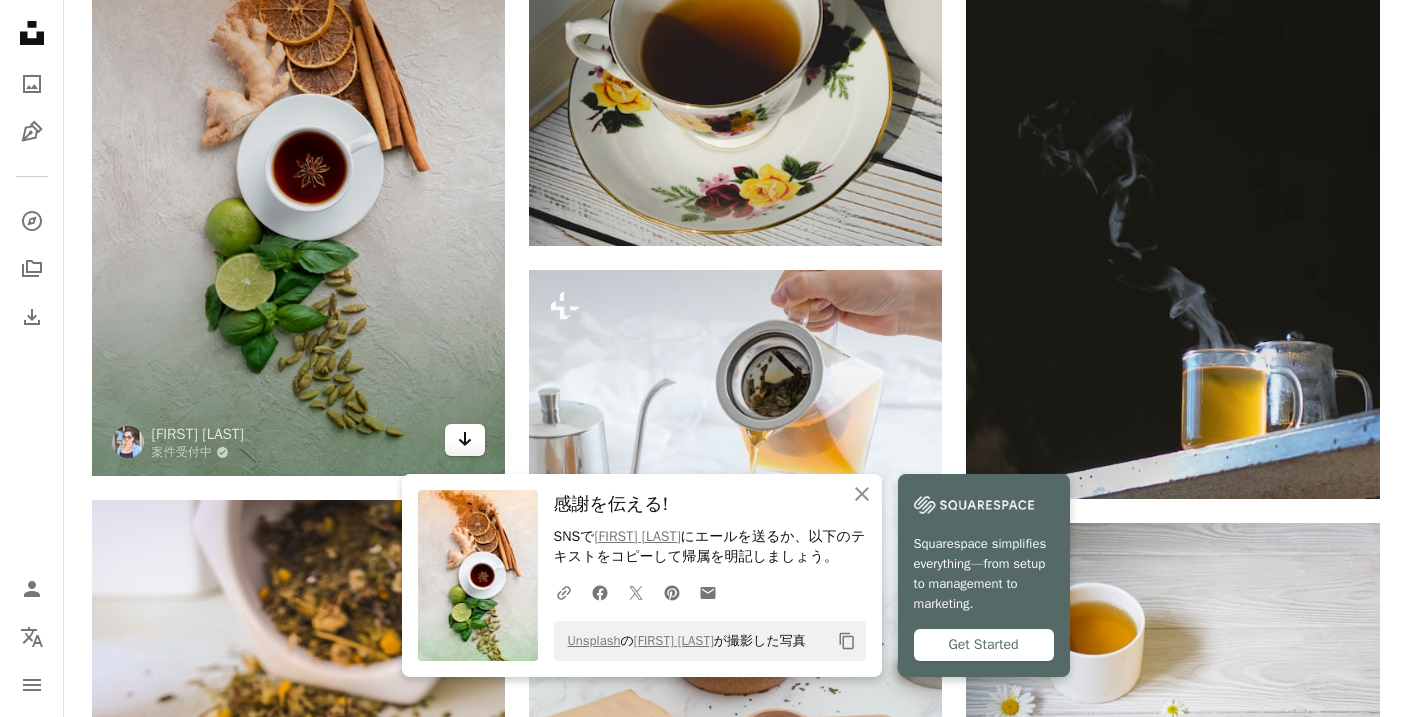 scroll, scrollTop: 3385, scrollLeft: 0, axis: vertical 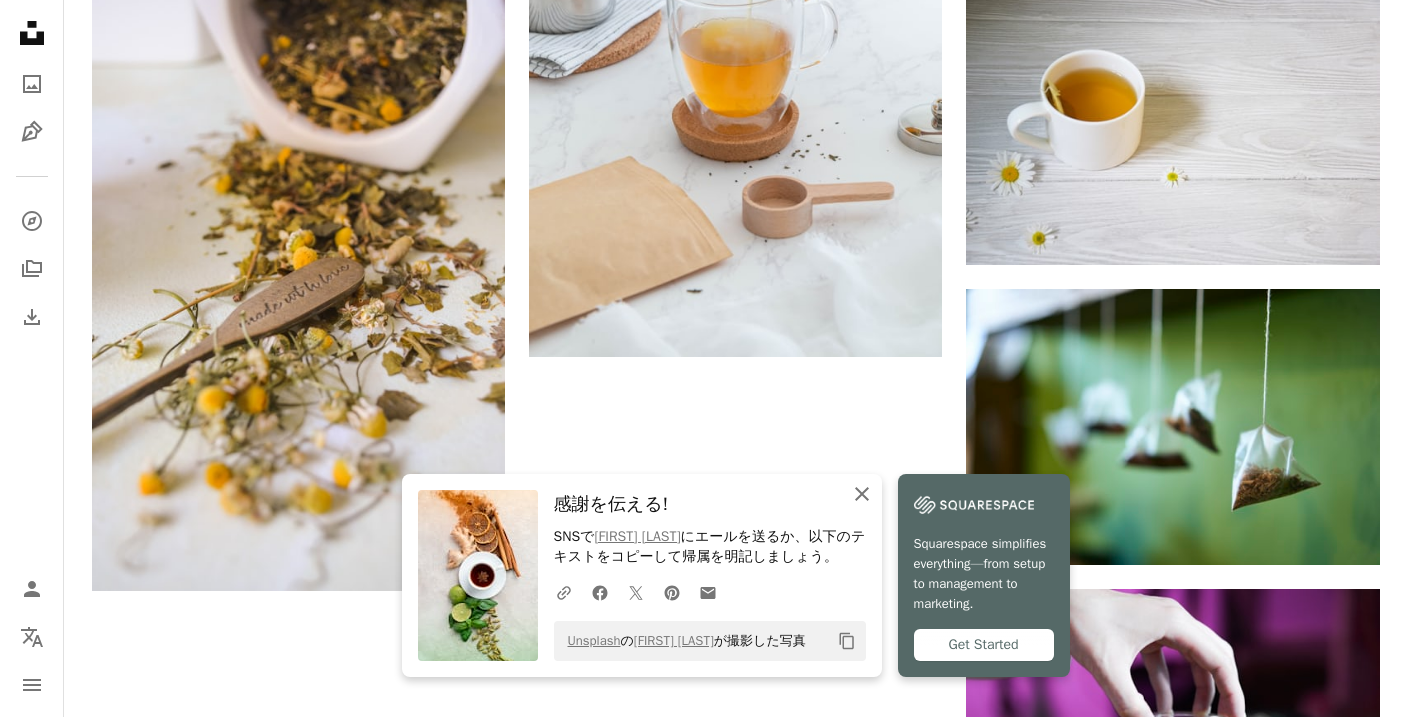 click on "An X shape" 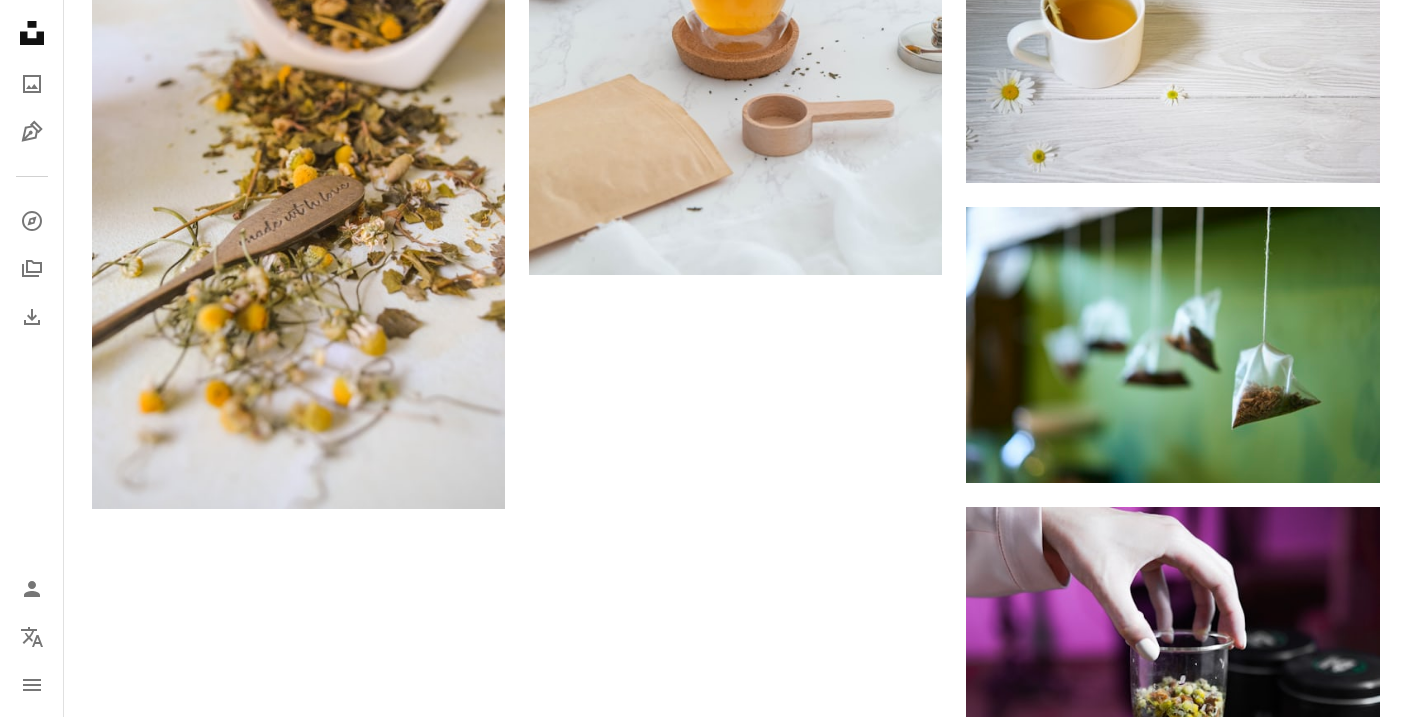 scroll, scrollTop: 4122, scrollLeft: 0, axis: vertical 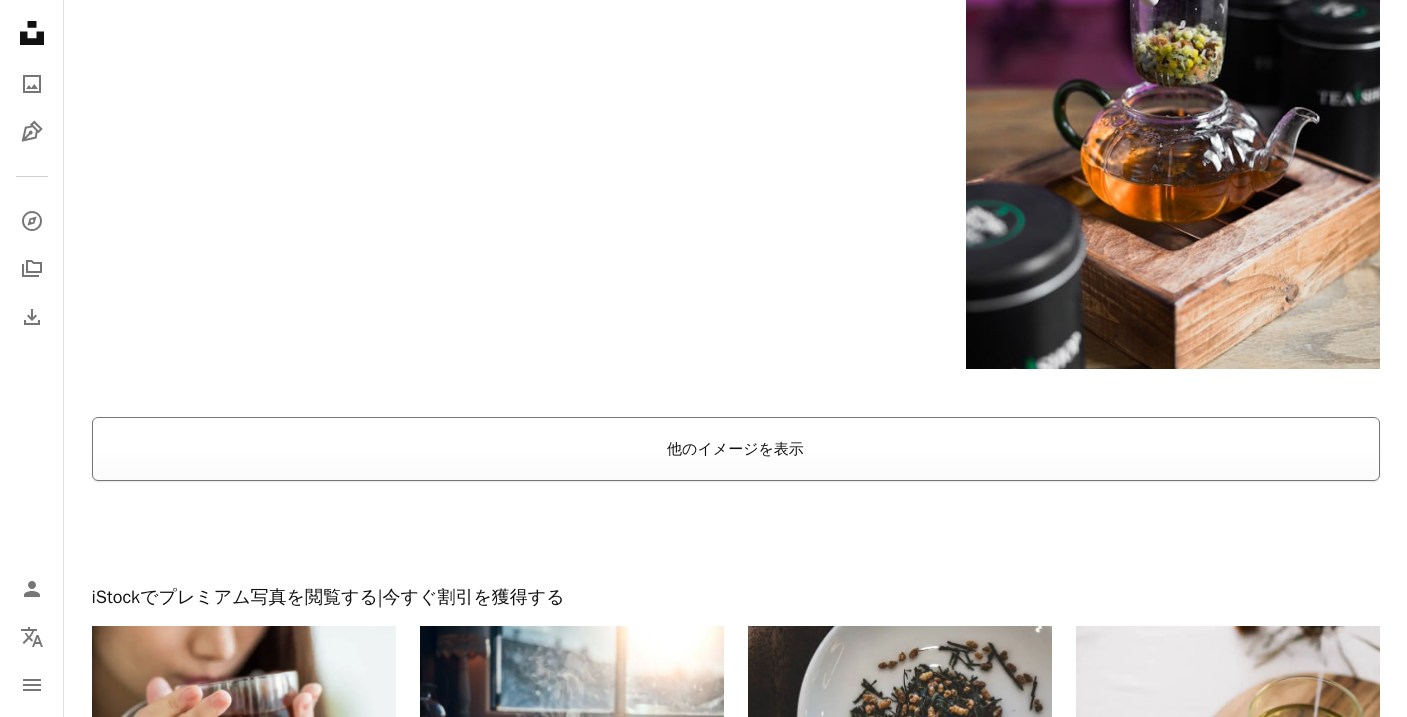 click on "他のイメージを表示" at bounding box center [736, 449] 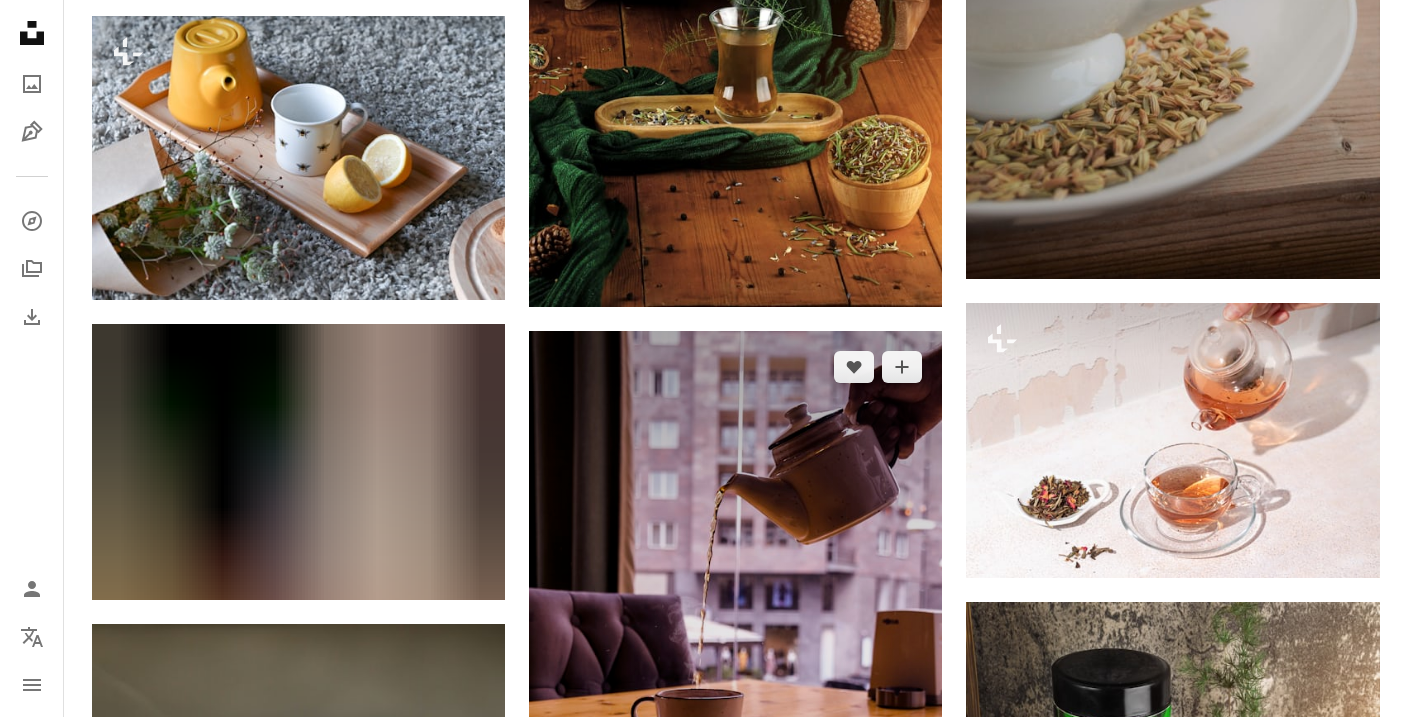 scroll, scrollTop: 18156, scrollLeft: 0, axis: vertical 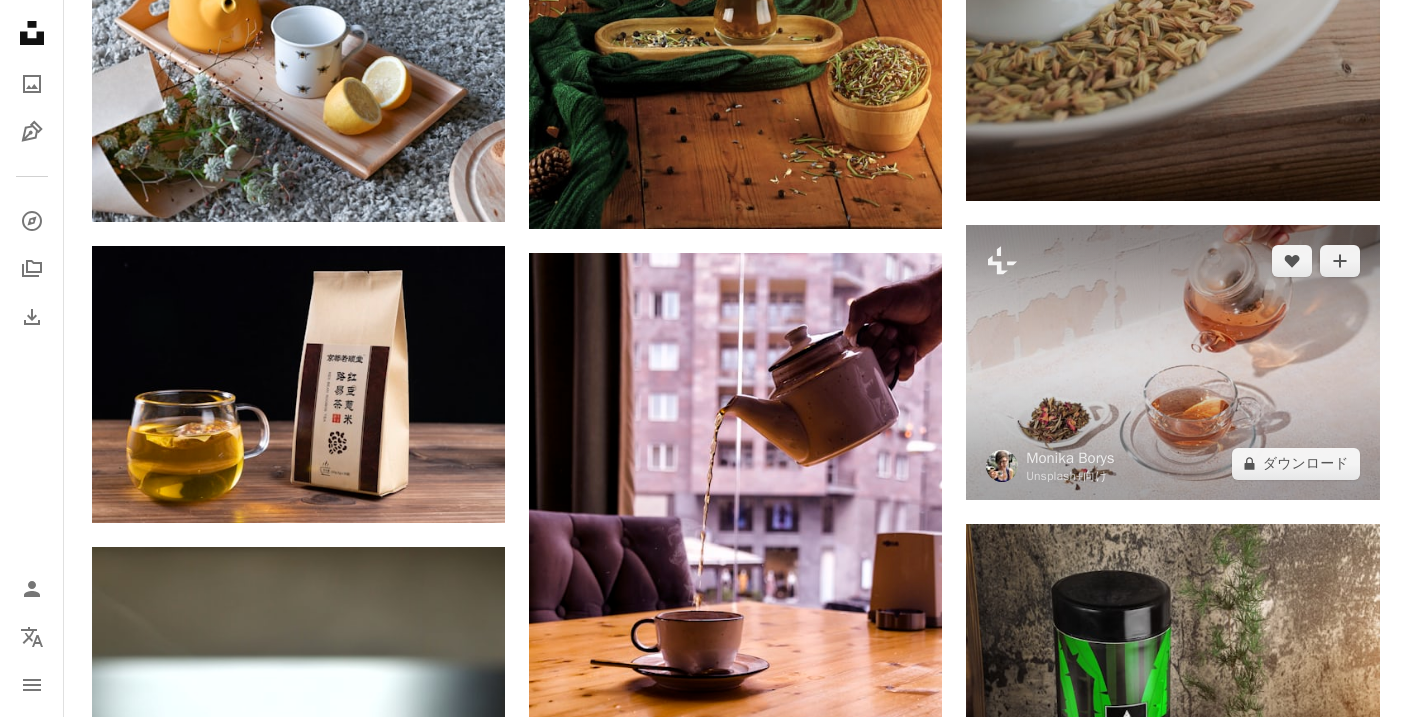 click at bounding box center (1172, 362) 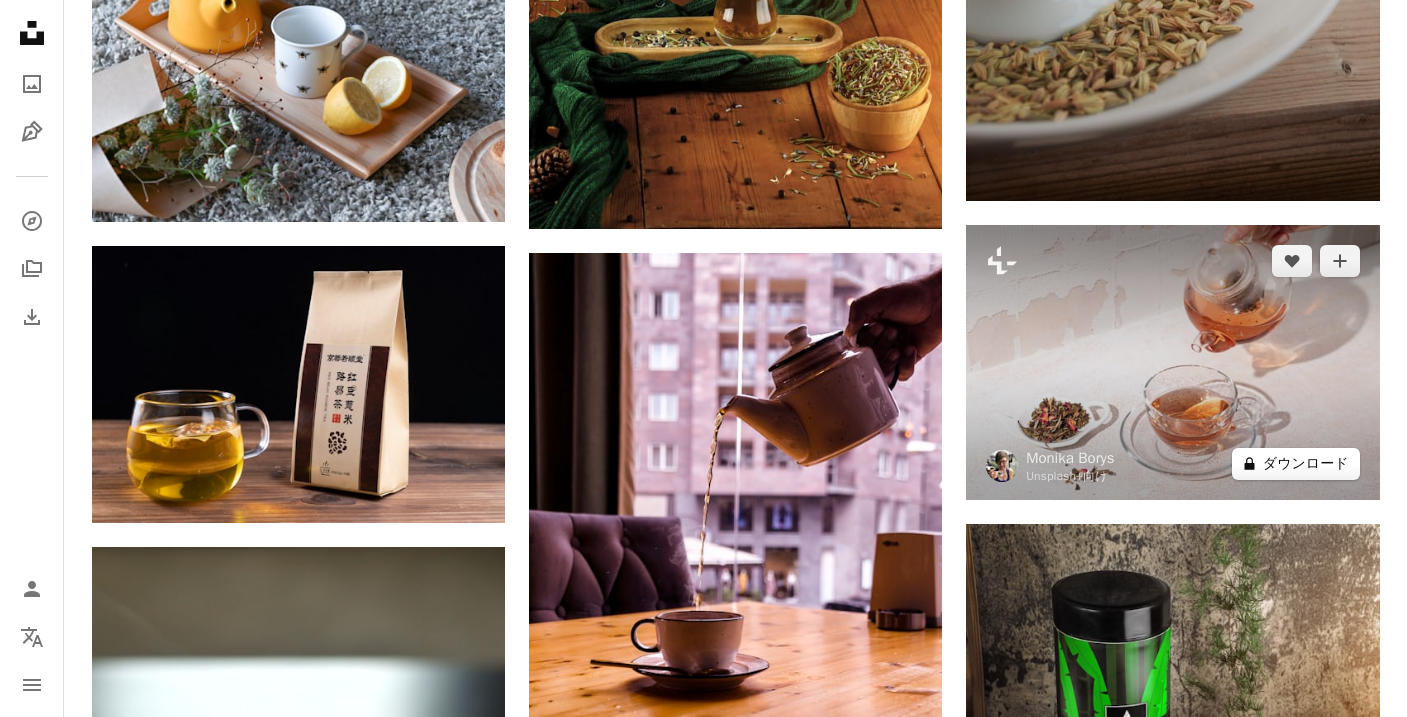 click on "A lock ダウンロード" at bounding box center (1296, 464) 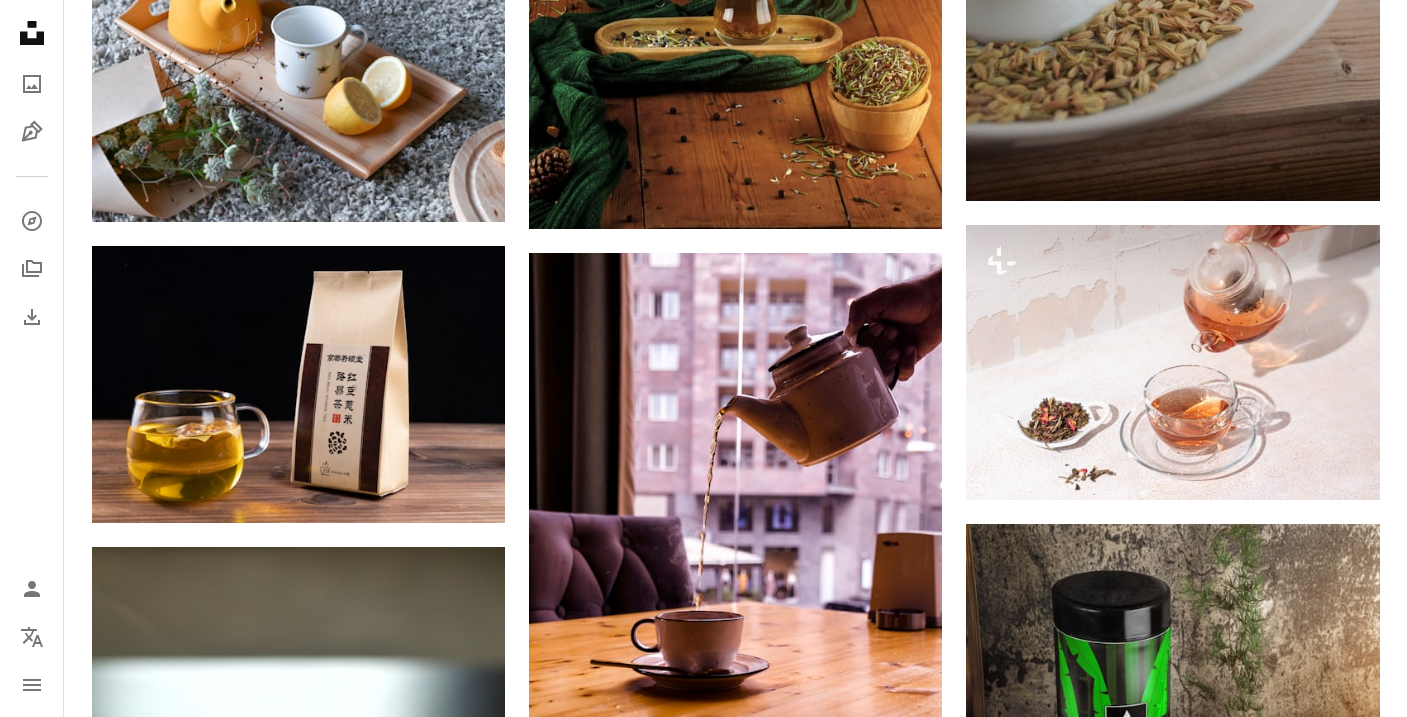 click on "An X shape 最高品質、そしてすぐに使用できる画像。 無制限にアクセスできます。 A plus sign 毎月追加されるメンバー限定コンテンツ A plus sign 無制限のロイヤリティフリーのダウンロード A plus sign イラスト  New A plus sign 法的保護の拡充 年別 62% オフ 月別 $16   $6 USD 月額 * Unsplash+ を入手する *年払いの場合、 $72 が前払い 税別。自動更新。いつでもキャンセル可能。" at bounding box center [703, 5496] 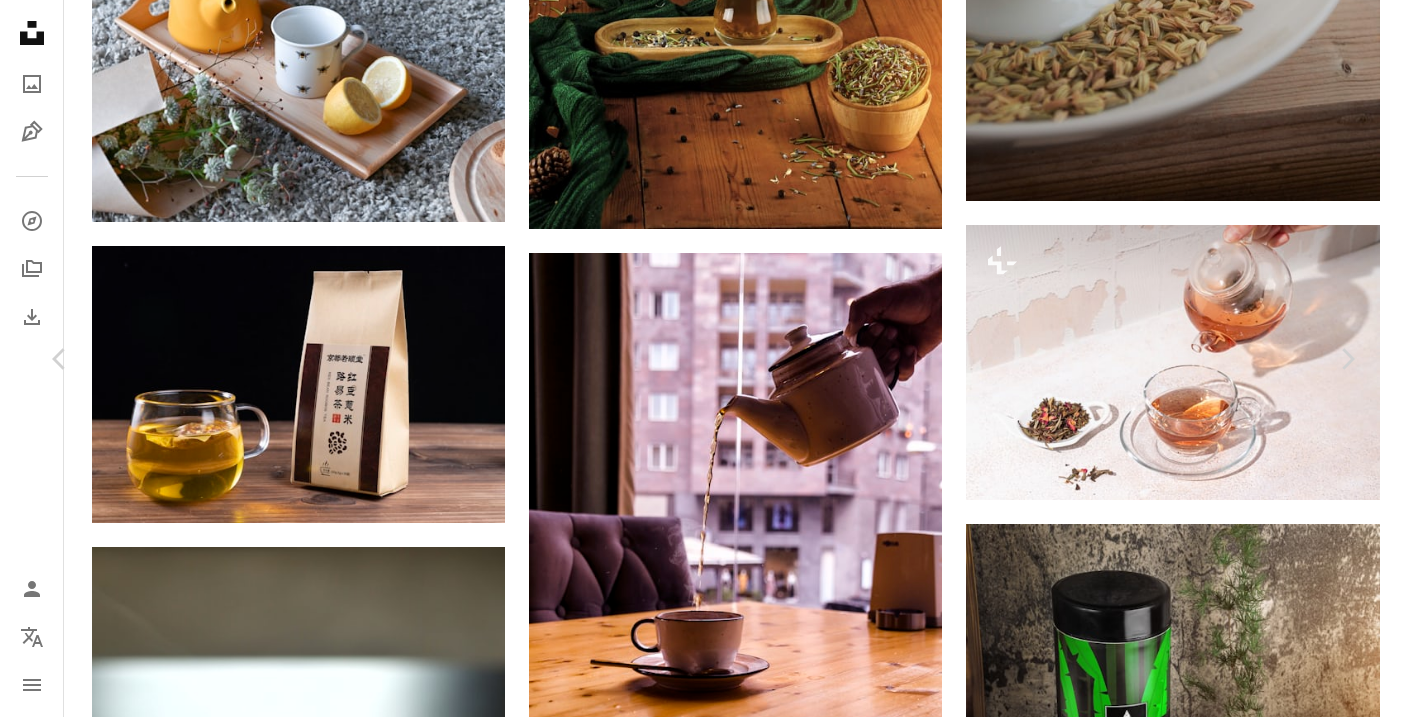 scroll, scrollTop: 0, scrollLeft: 0, axis: both 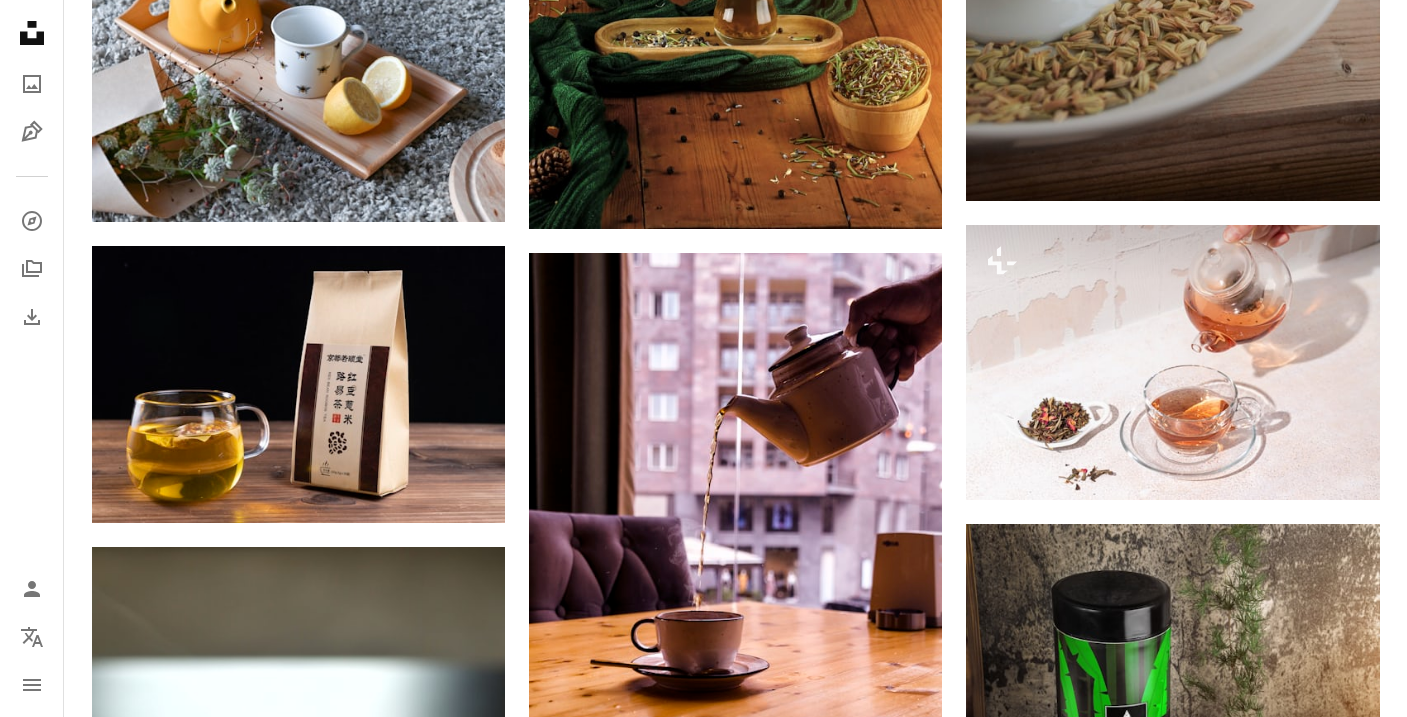 click on "Unsplash logo Unsplash ホーム A photo Pen Tool A compass A stack of folders Download Person Localization icon navigation menu" at bounding box center (32, 358) 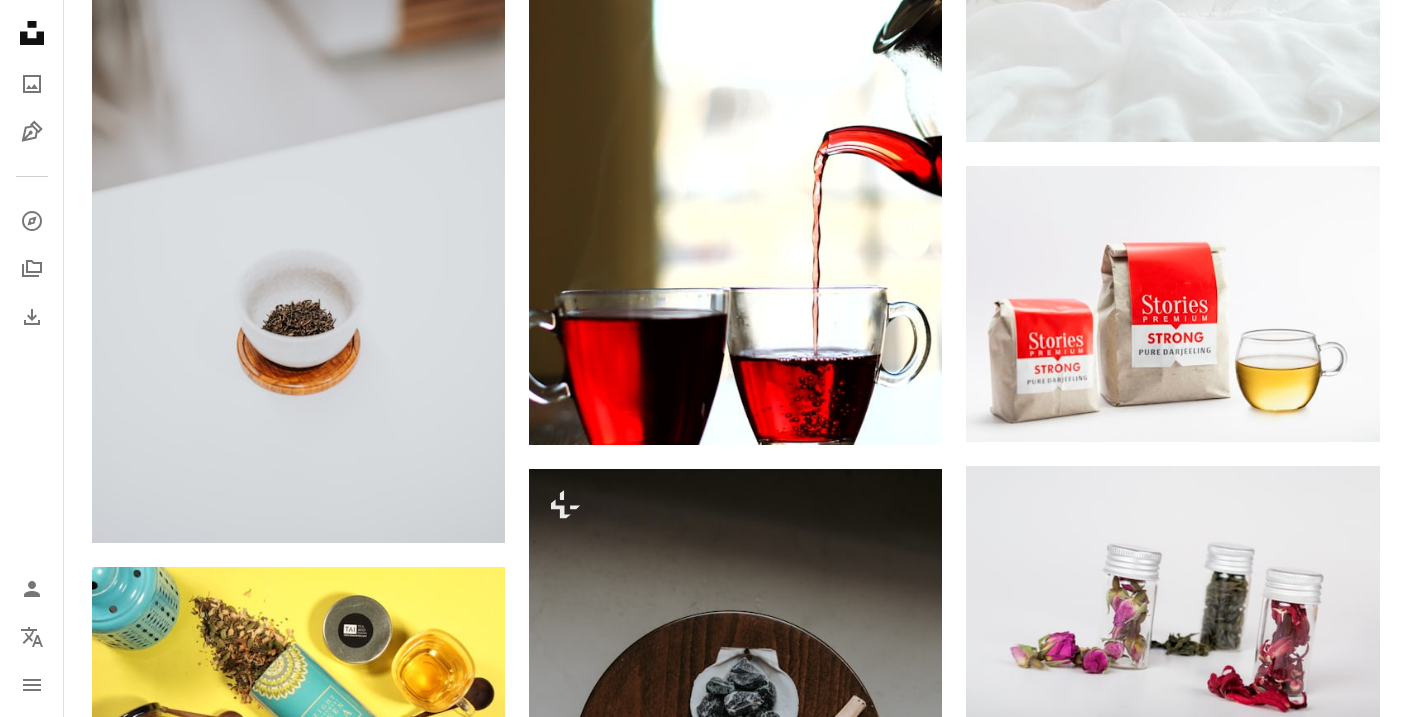 scroll, scrollTop: 20907, scrollLeft: 0, axis: vertical 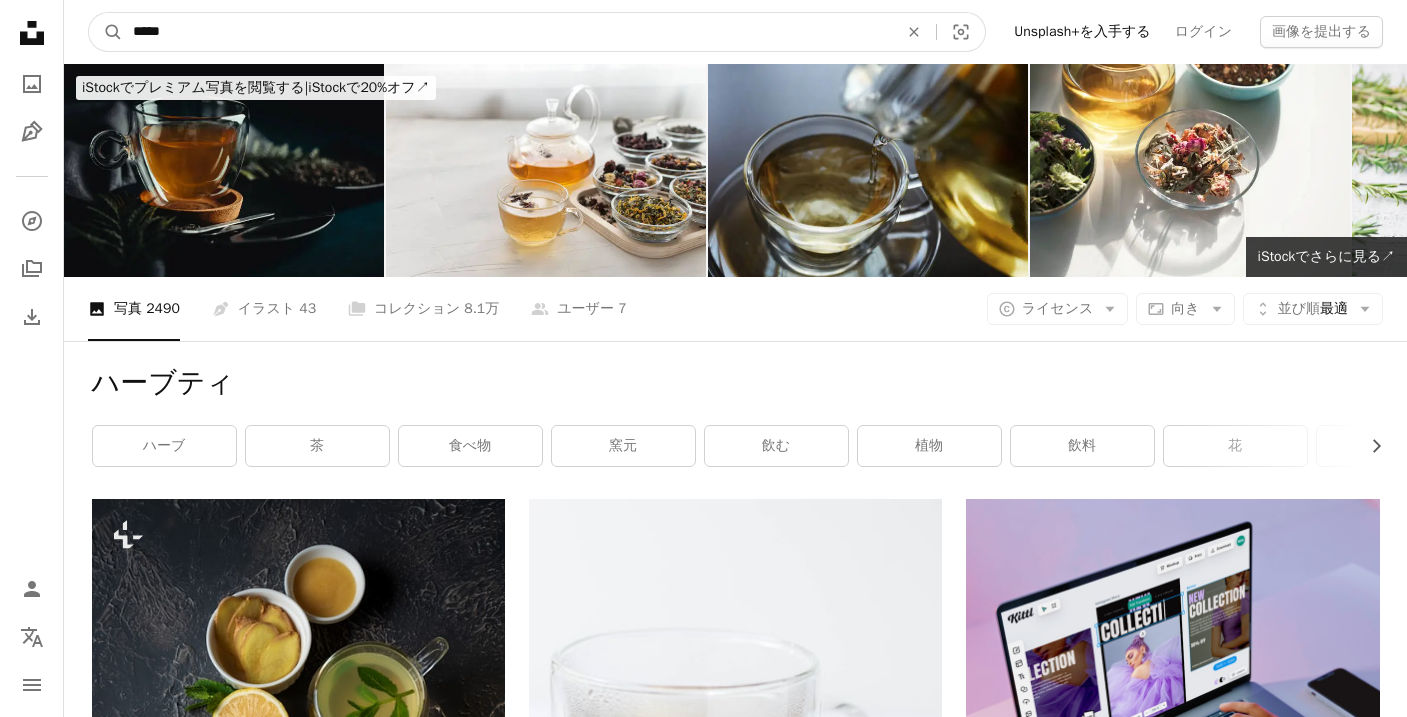 click on "*****" at bounding box center [507, 32] 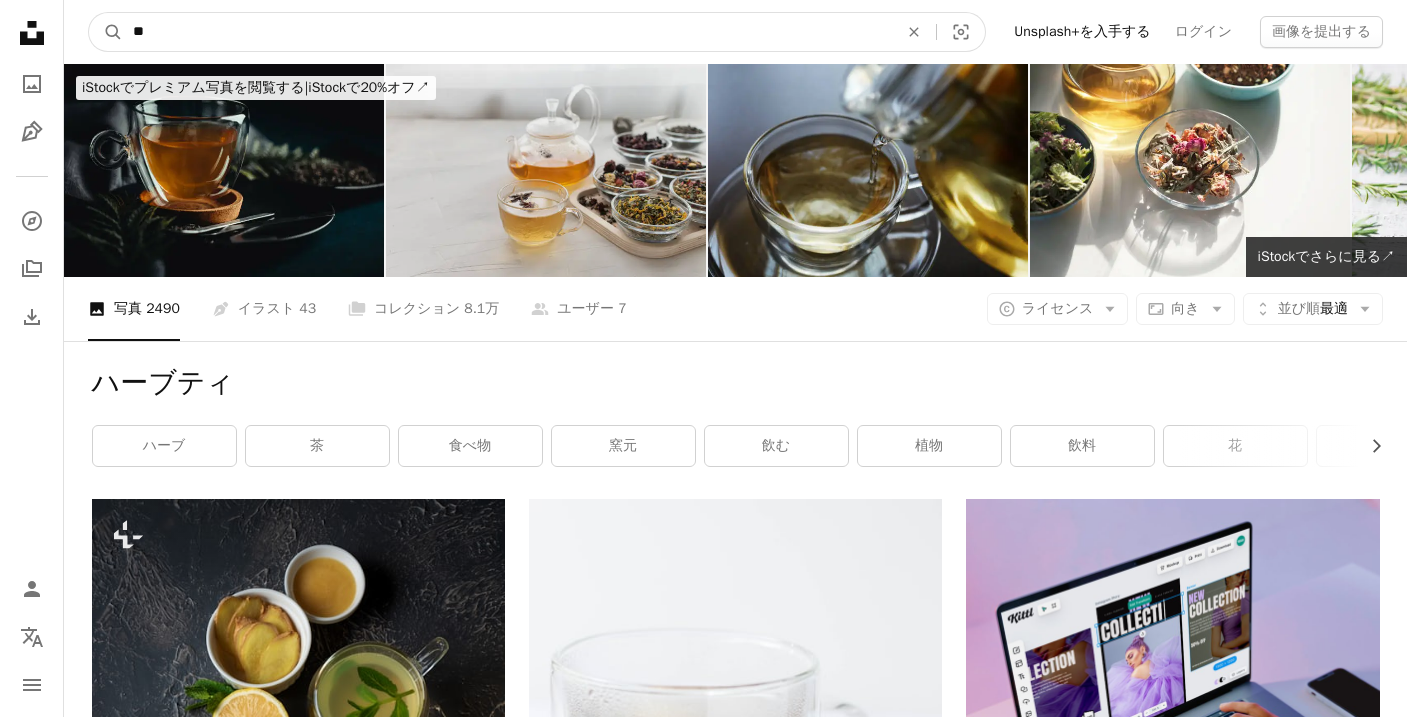 type on "**" 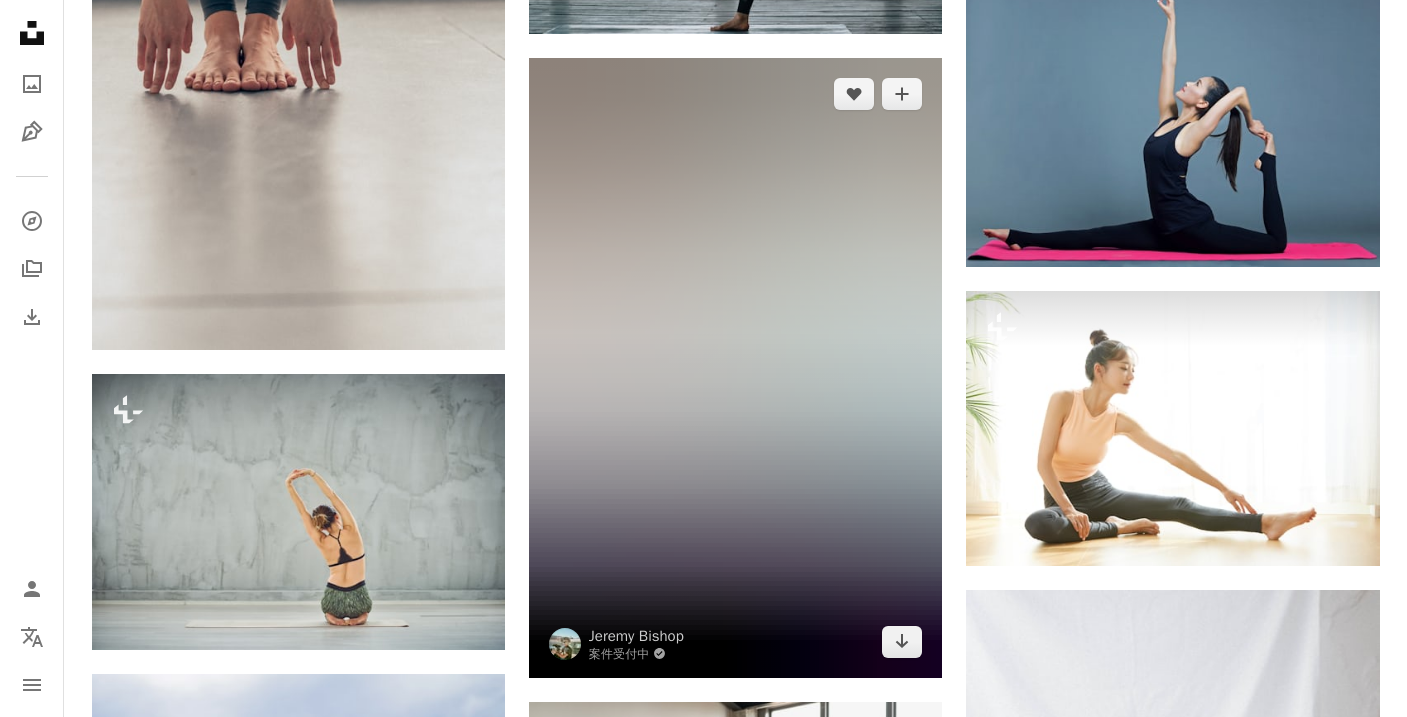 scroll, scrollTop: 25486, scrollLeft: 0, axis: vertical 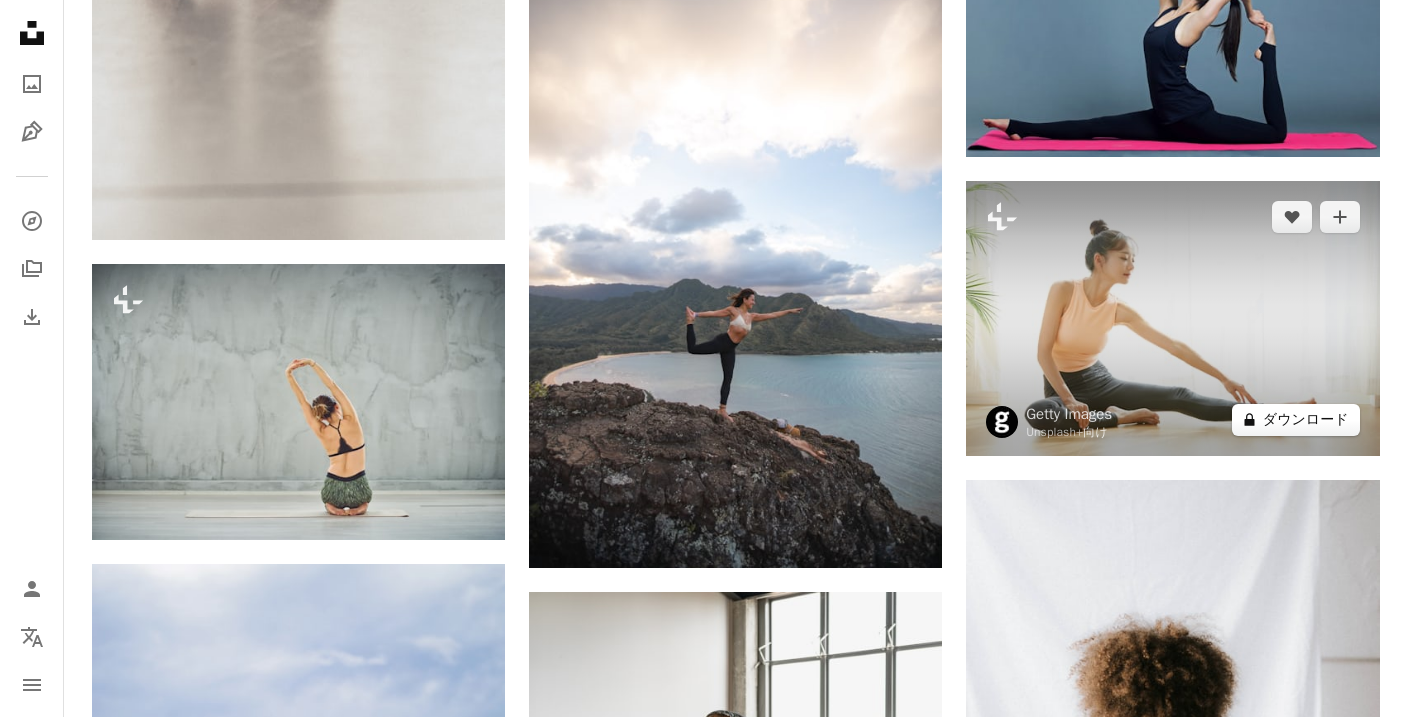 click on "A lock ダウンロード" at bounding box center (1296, 420) 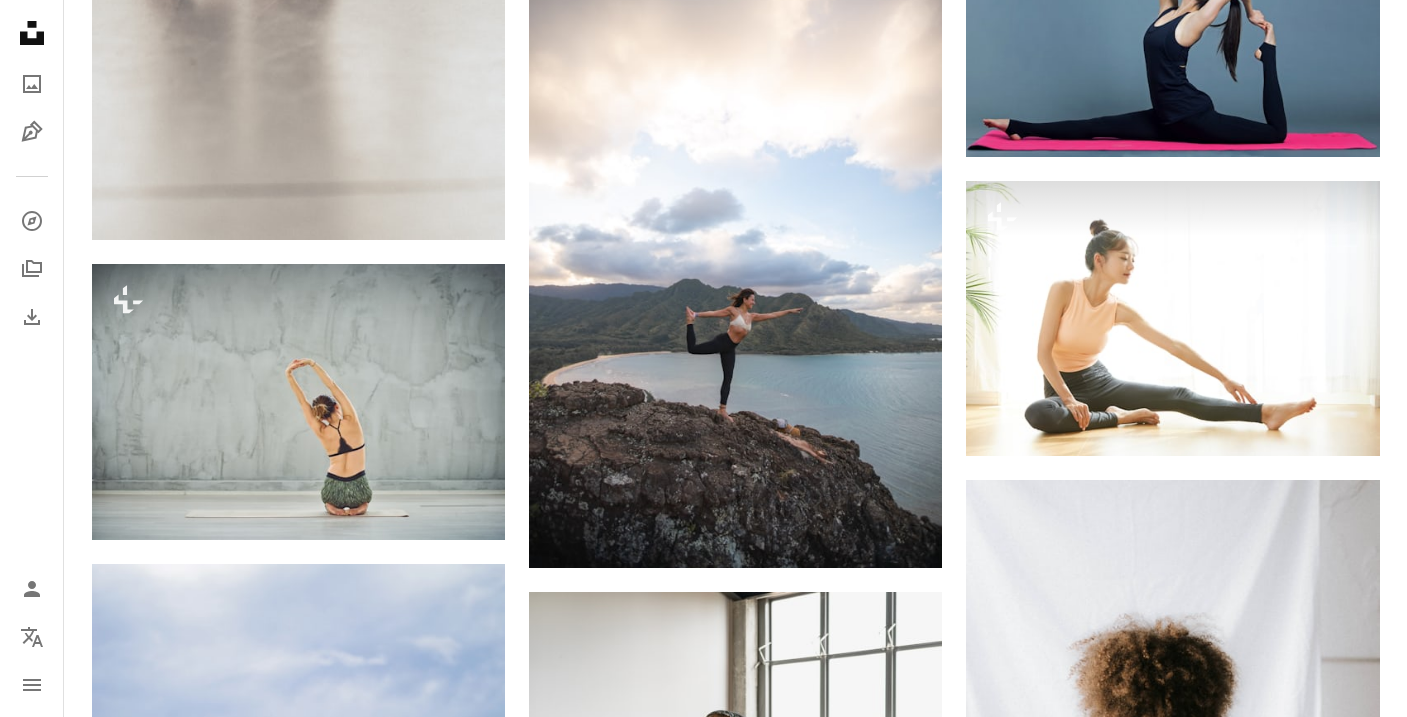click on "An X shape 最高品質、そしてすぐに使用できる画像。 無制限にアクセスできます。 A plus sign 毎月追加されるメンバー限定コンテンツ A plus sign 無制限のロイヤリティフリーのダウンロード A plus sign イラスト  New A plus sign 法的保護の拡充 年別 62% オフ 月別 $16   $6 USD 月額 * Unsplash+ を入手する *年払いの場合、 $72 が前払い 税別。自動更新。いつでもキャンセル可能。" at bounding box center (703, 3945) 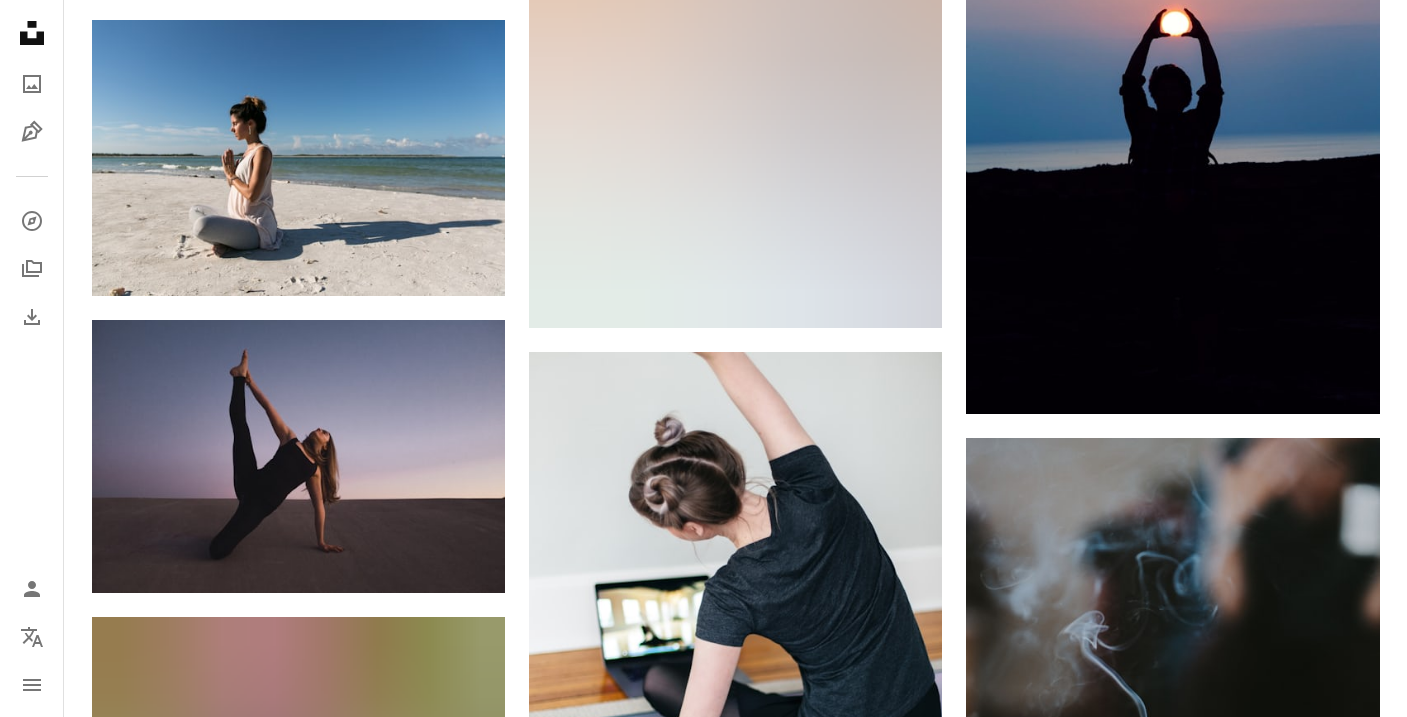 scroll, scrollTop: 39280, scrollLeft: 0, axis: vertical 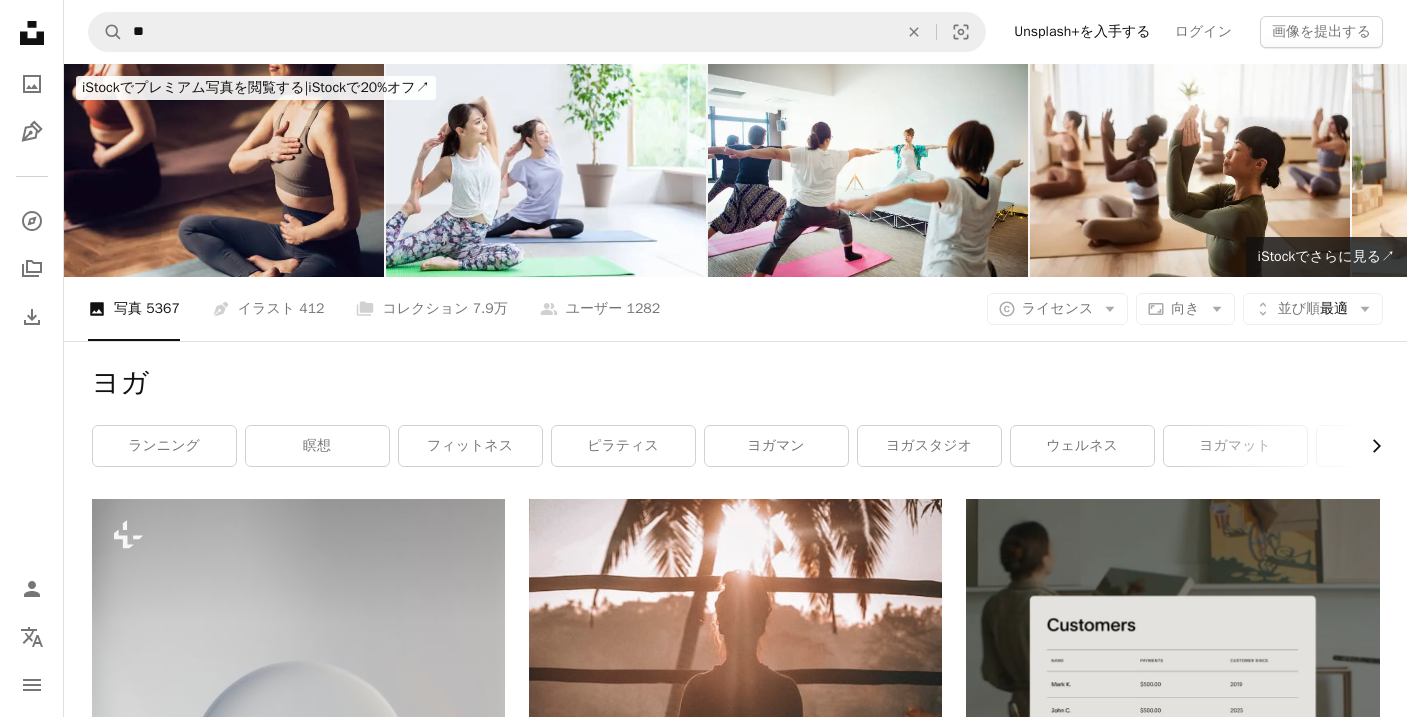 click on "Chevron right" 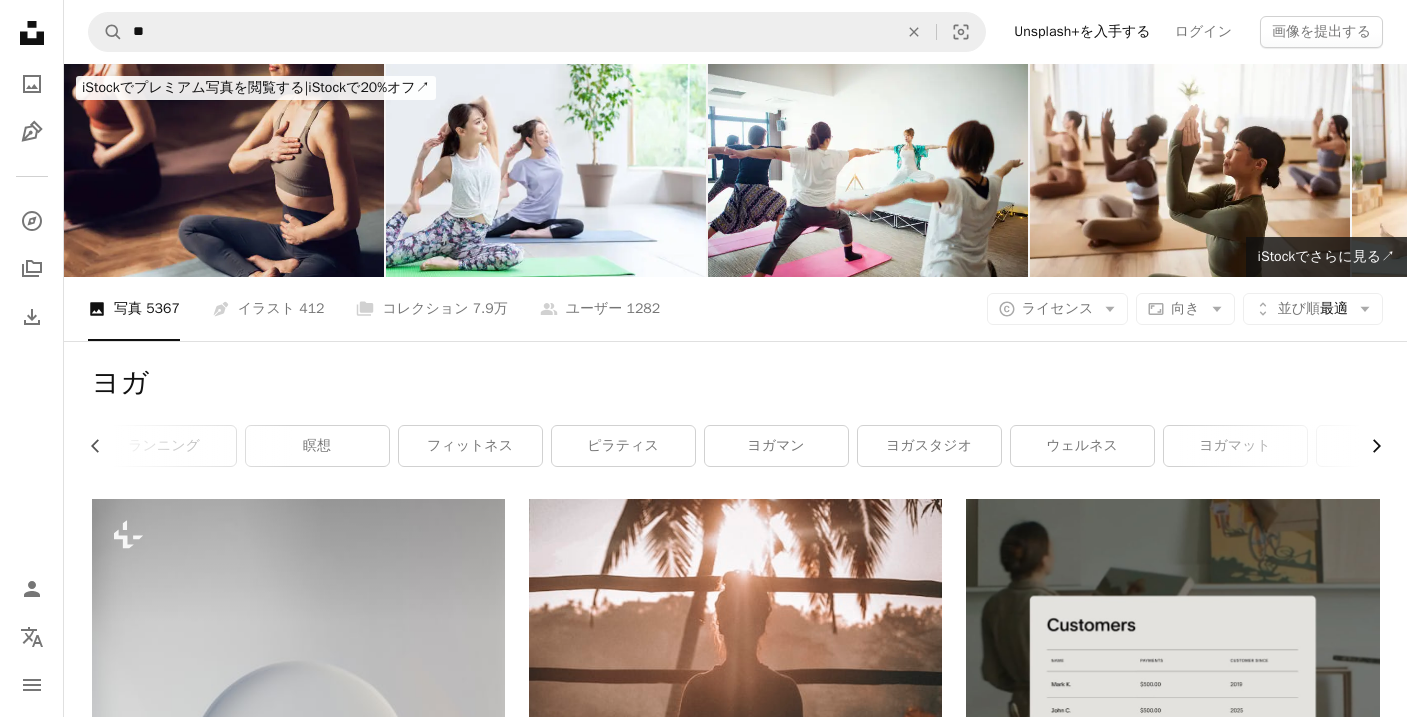 scroll, scrollTop: 0, scrollLeft: 300, axis: horizontal 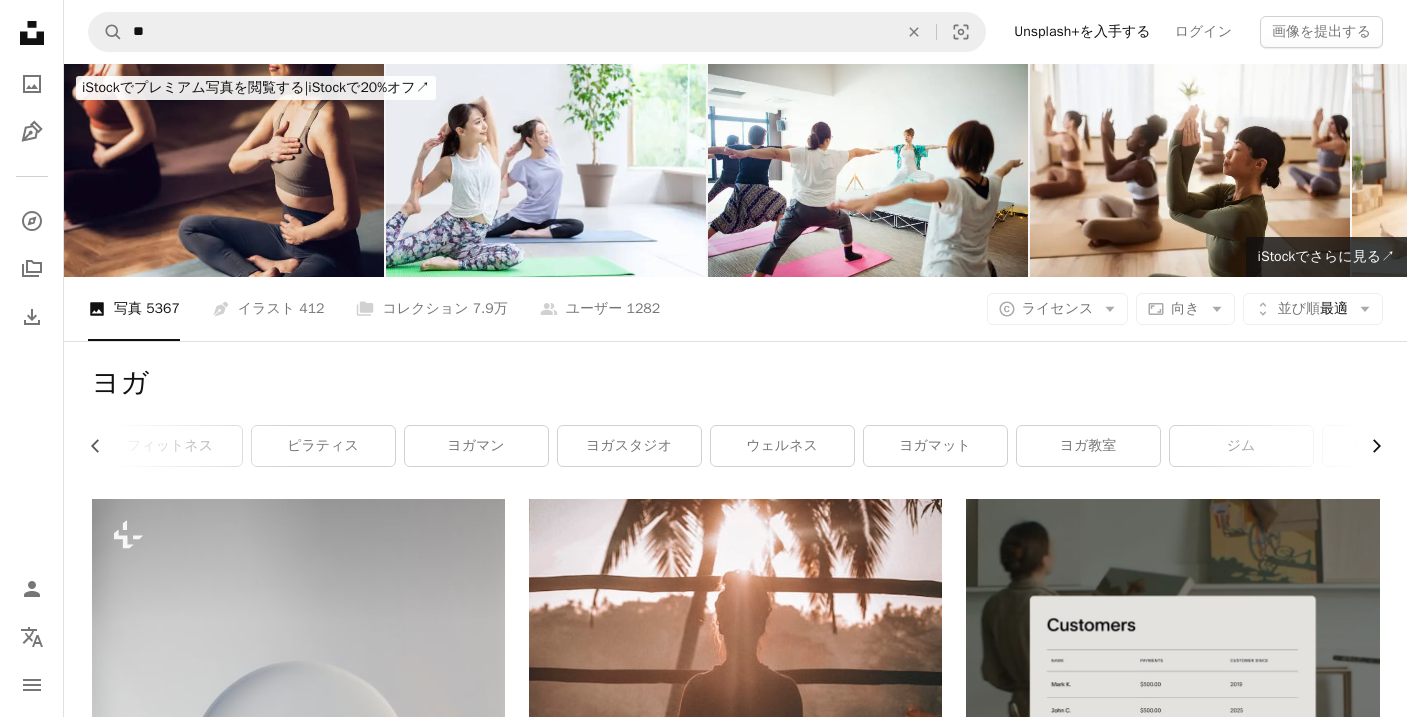 click on "Chevron right" 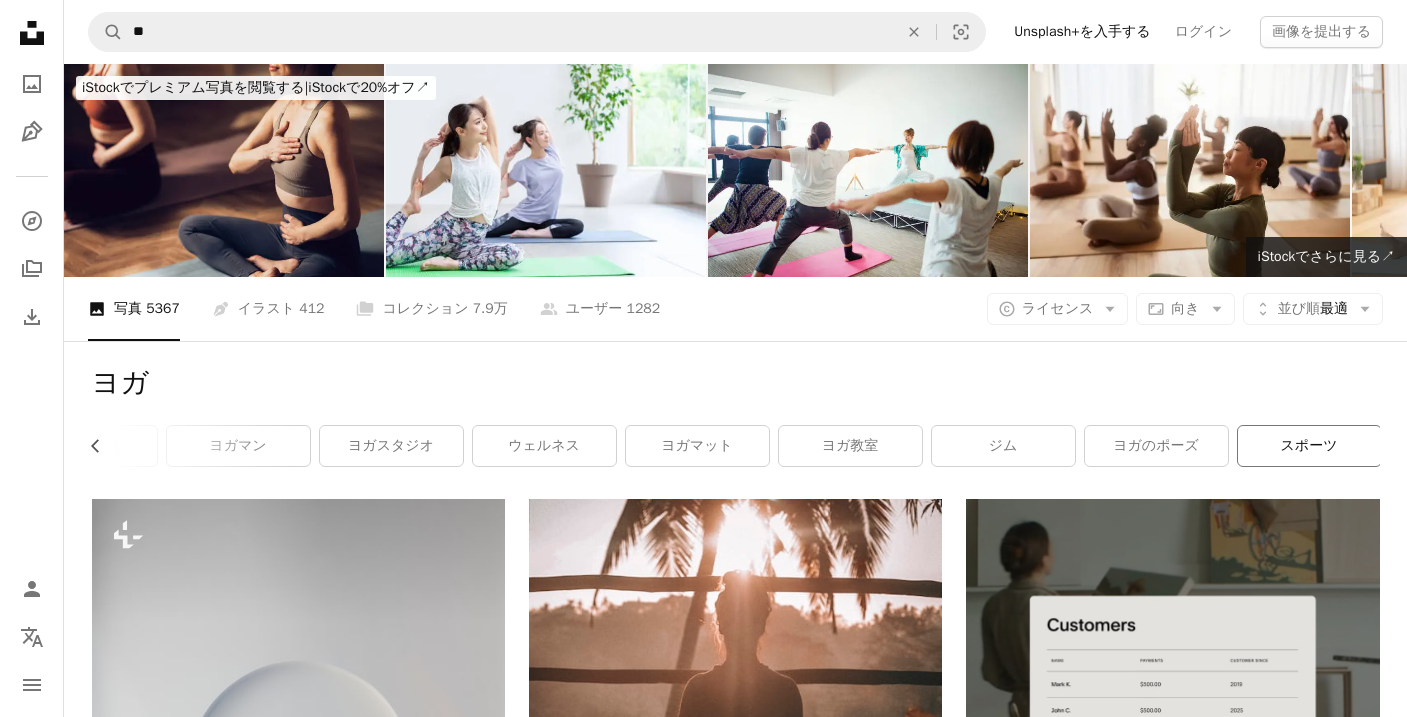 scroll, scrollTop: 0, scrollLeft: 540, axis: horizontal 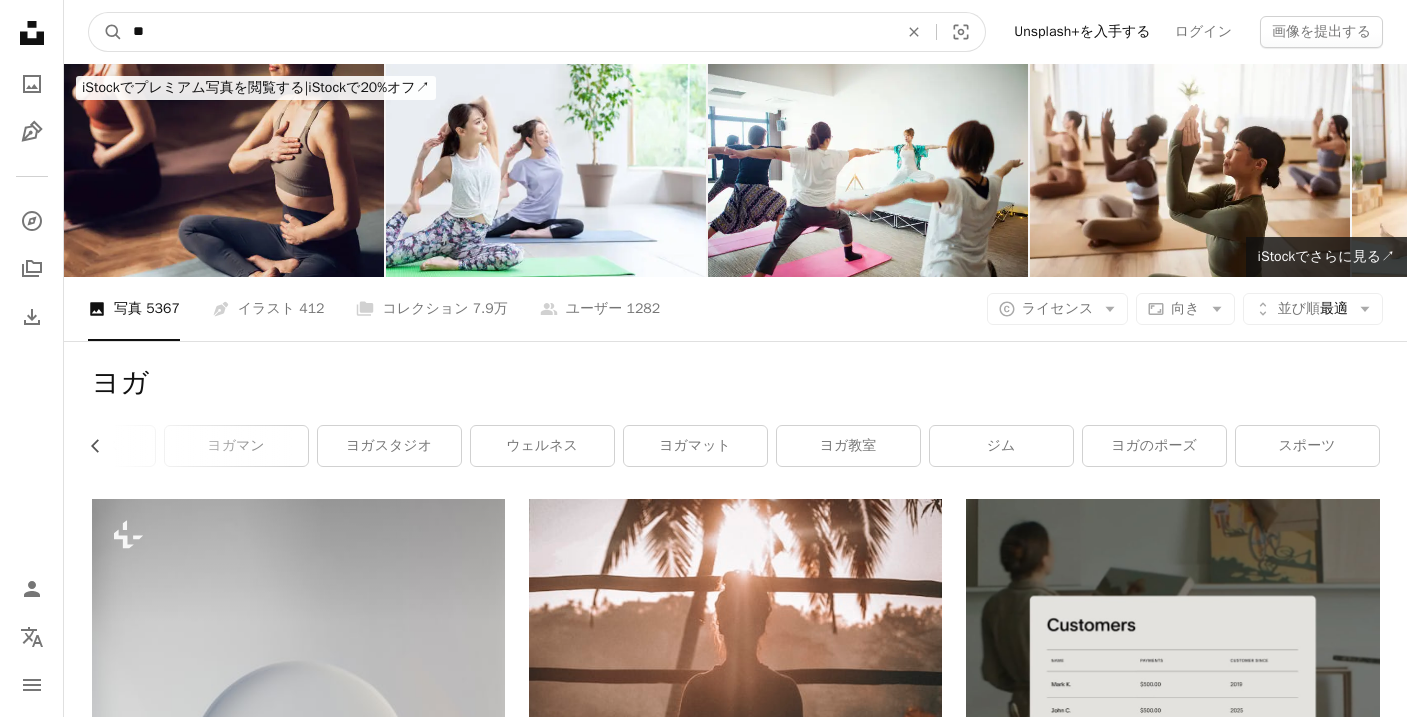 click on "**" at bounding box center [507, 32] 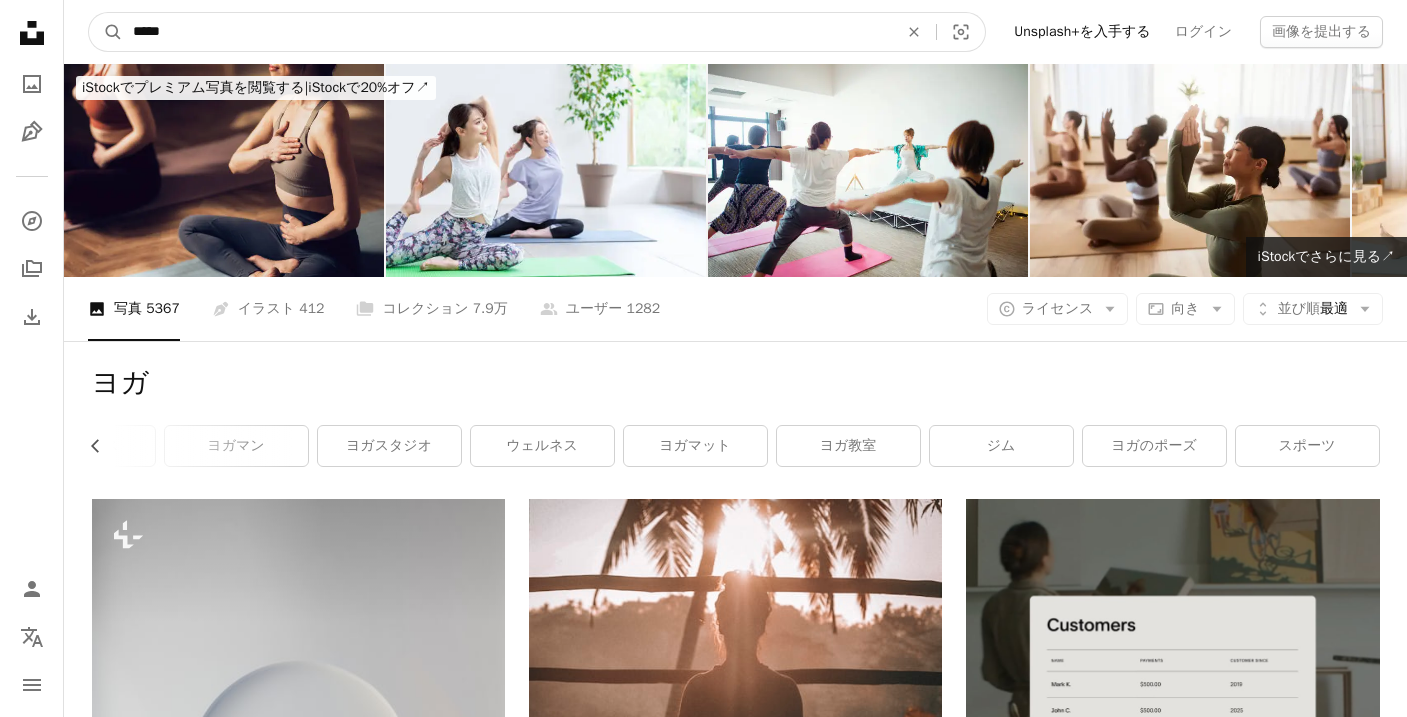 type on "*****" 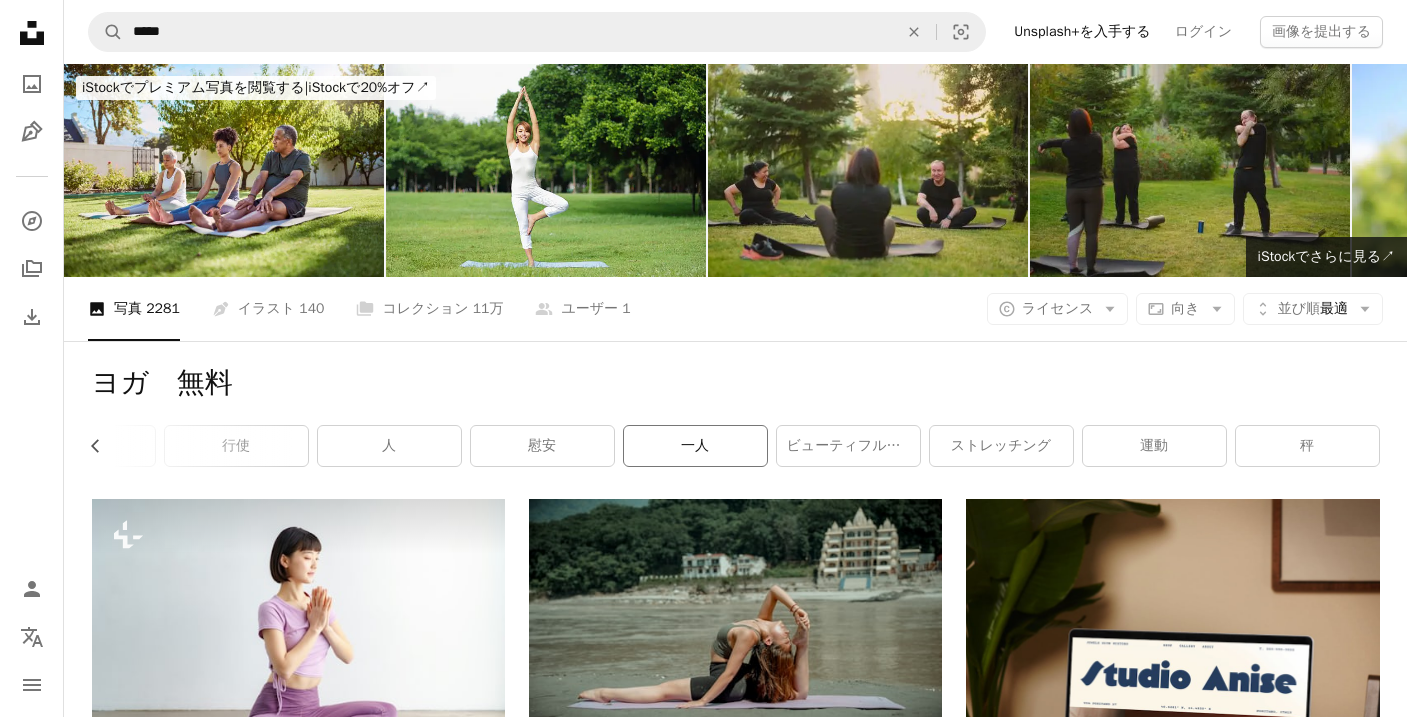 click on "一人" at bounding box center (695, 446) 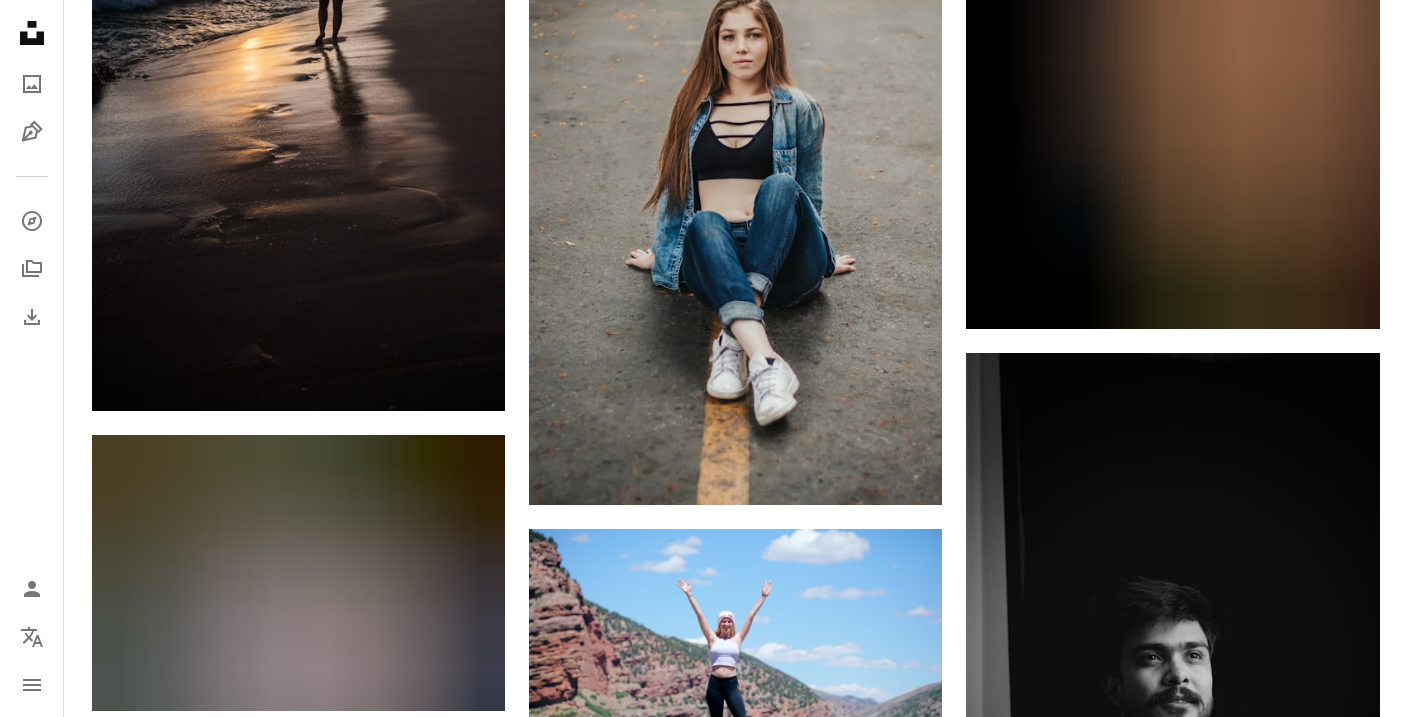 scroll, scrollTop: 0, scrollLeft: 0, axis: both 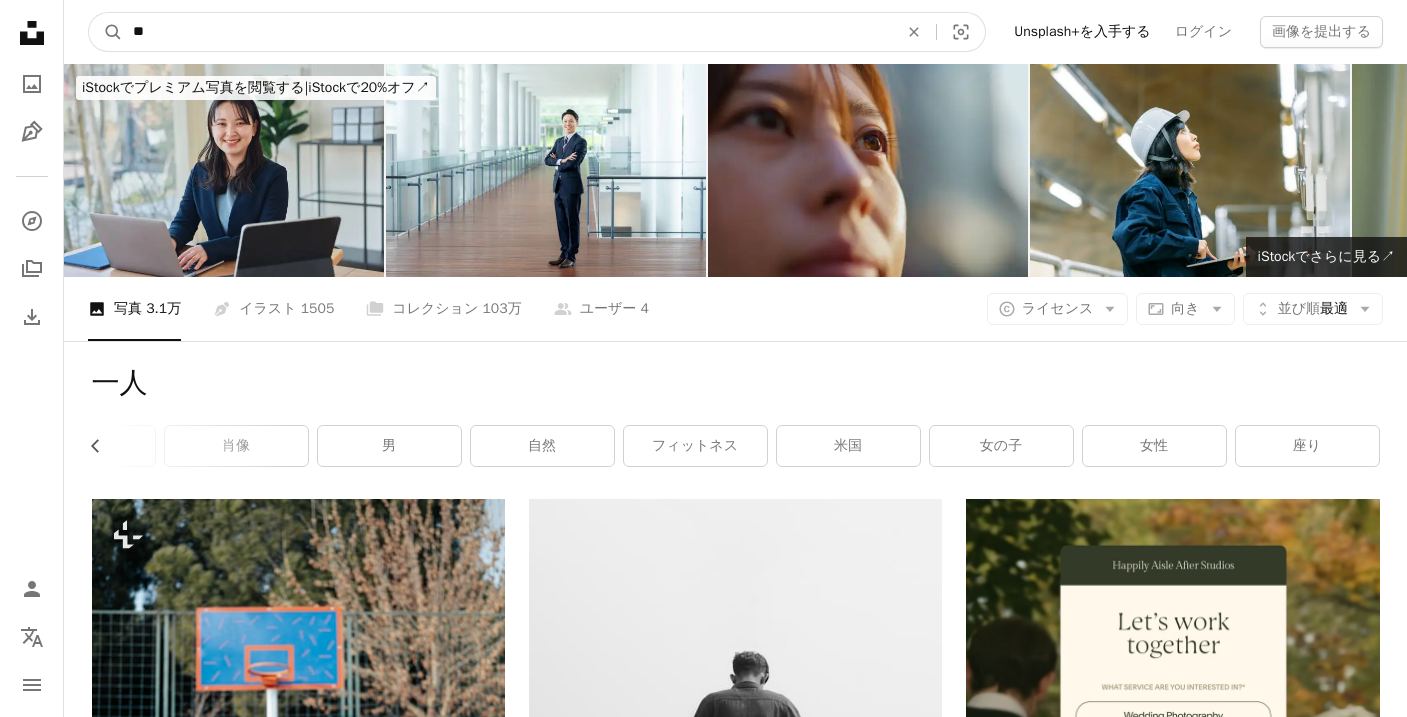 click on "**" at bounding box center (507, 32) 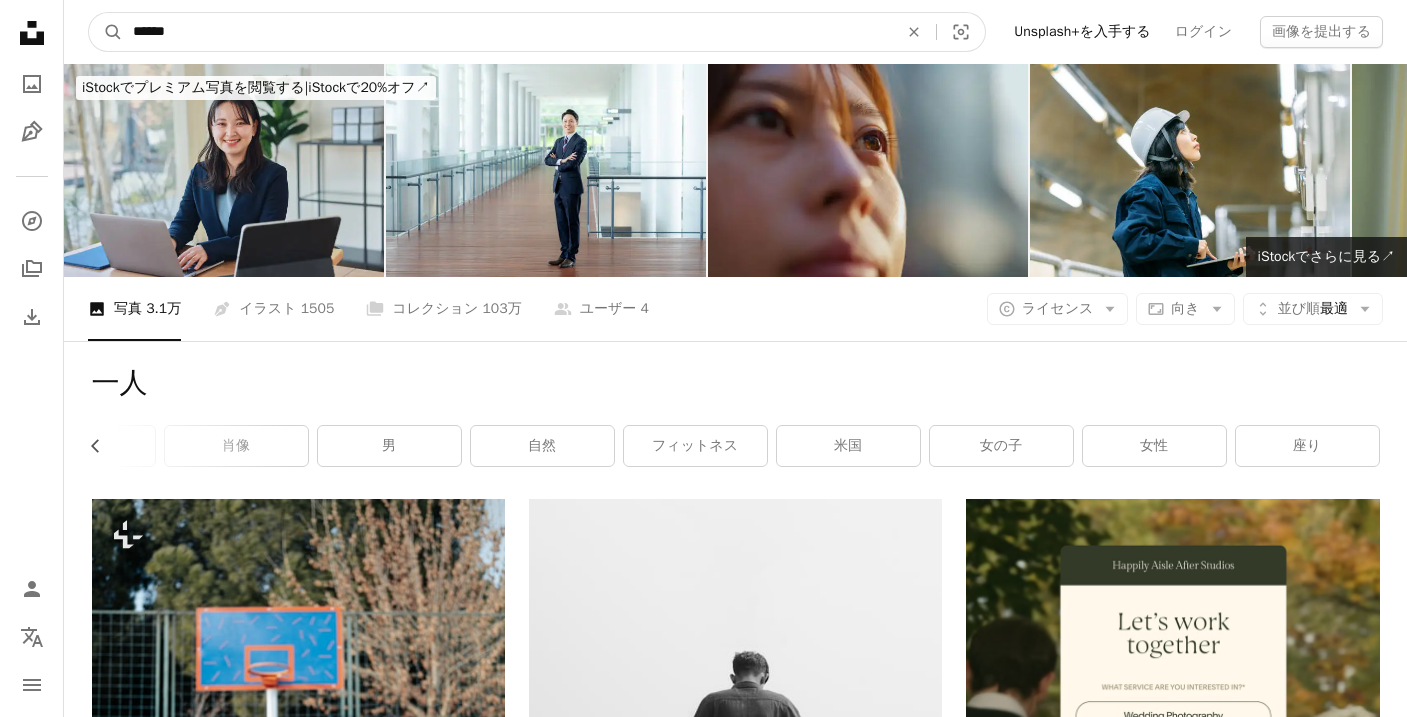 type on "*****" 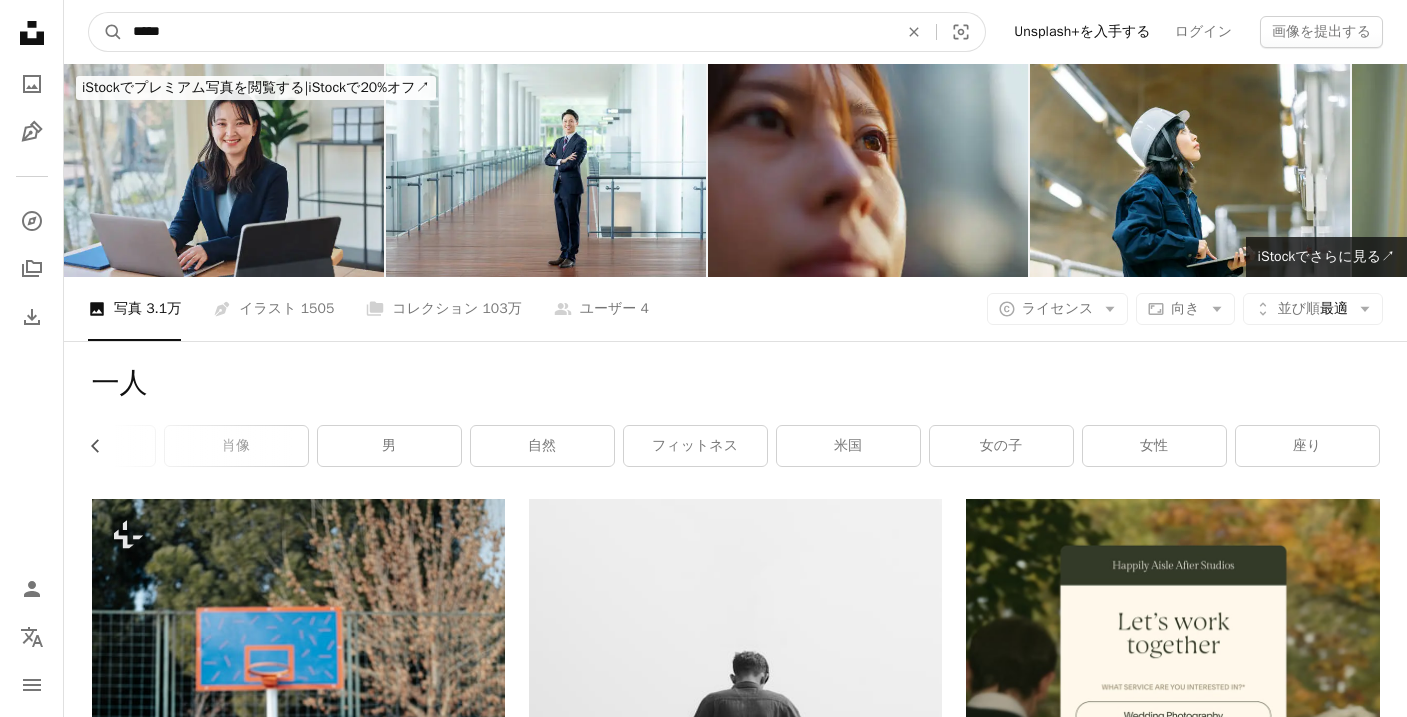 click on "A magnifying glass" at bounding box center (106, 32) 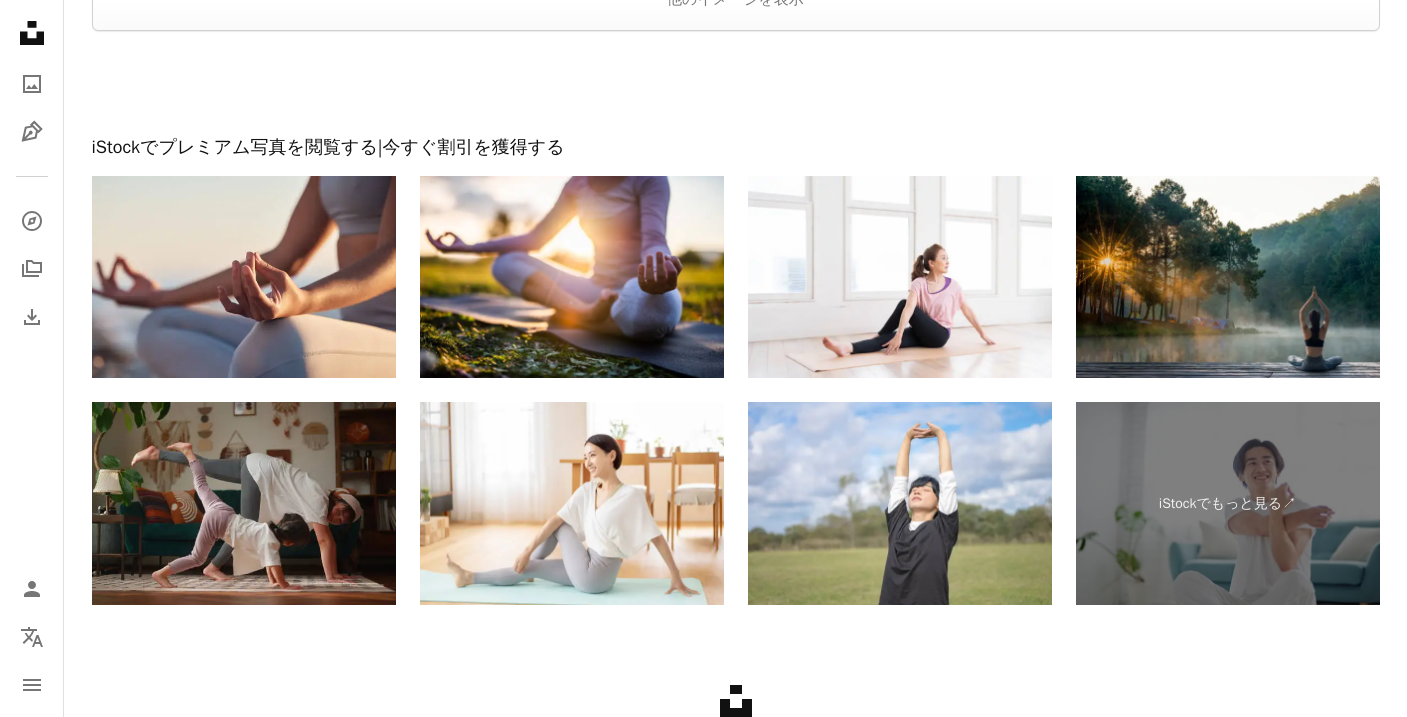 scroll, scrollTop: 3156, scrollLeft: 0, axis: vertical 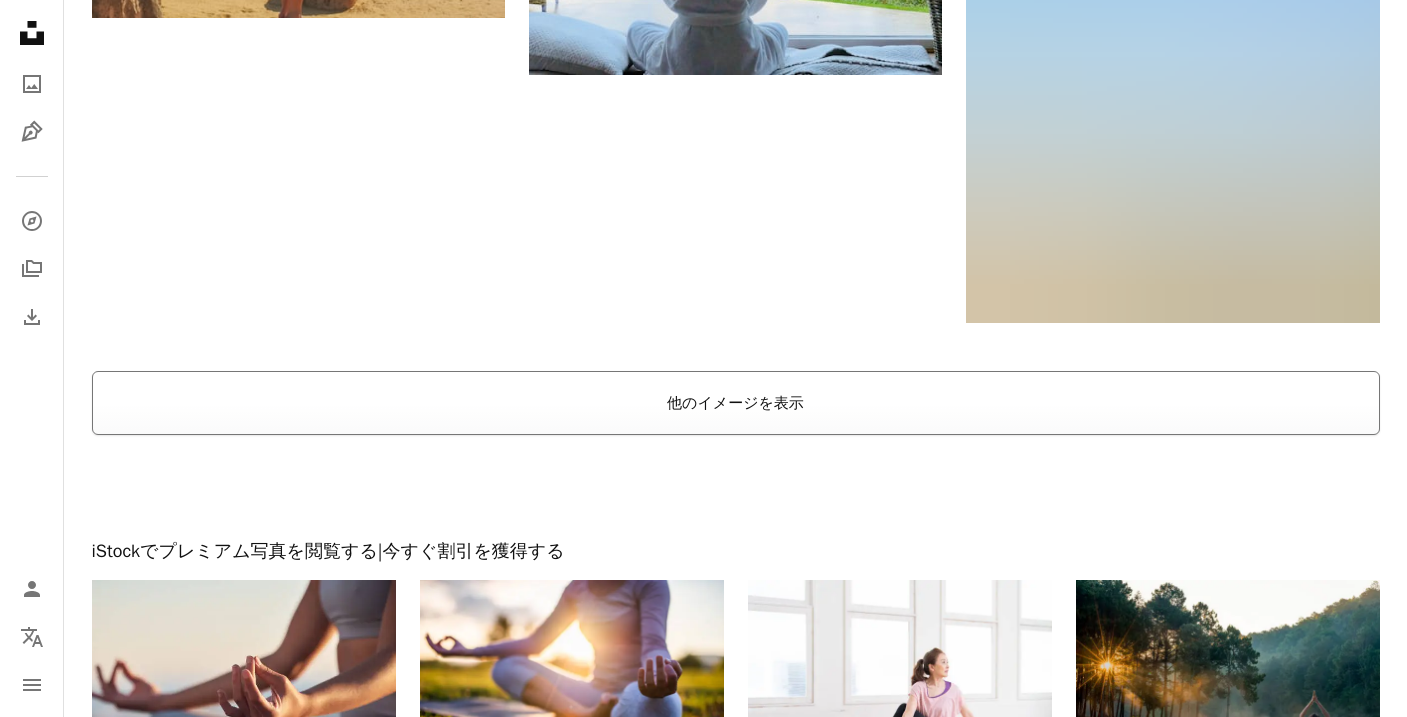 click on "他のイメージを表示" at bounding box center [736, 403] 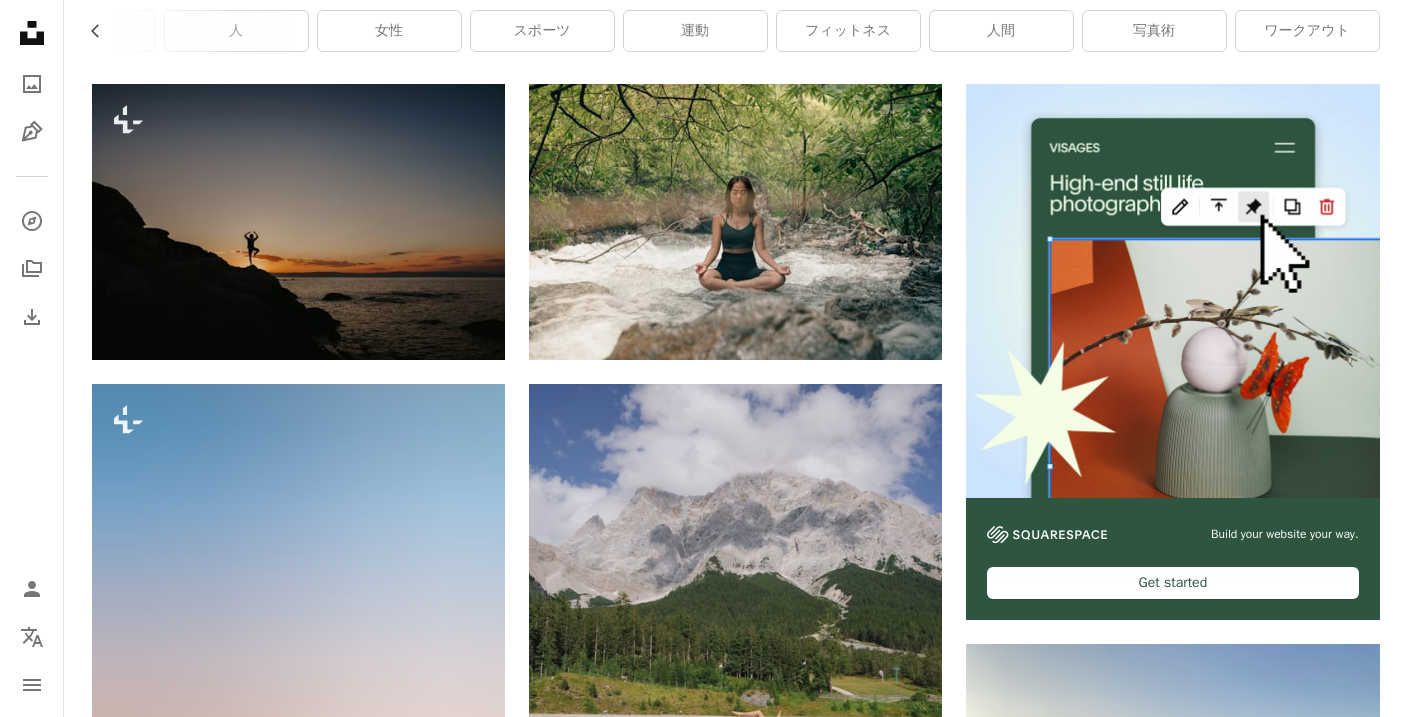 scroll, scrollTop: 0, scrollLeft: 0, axis: both 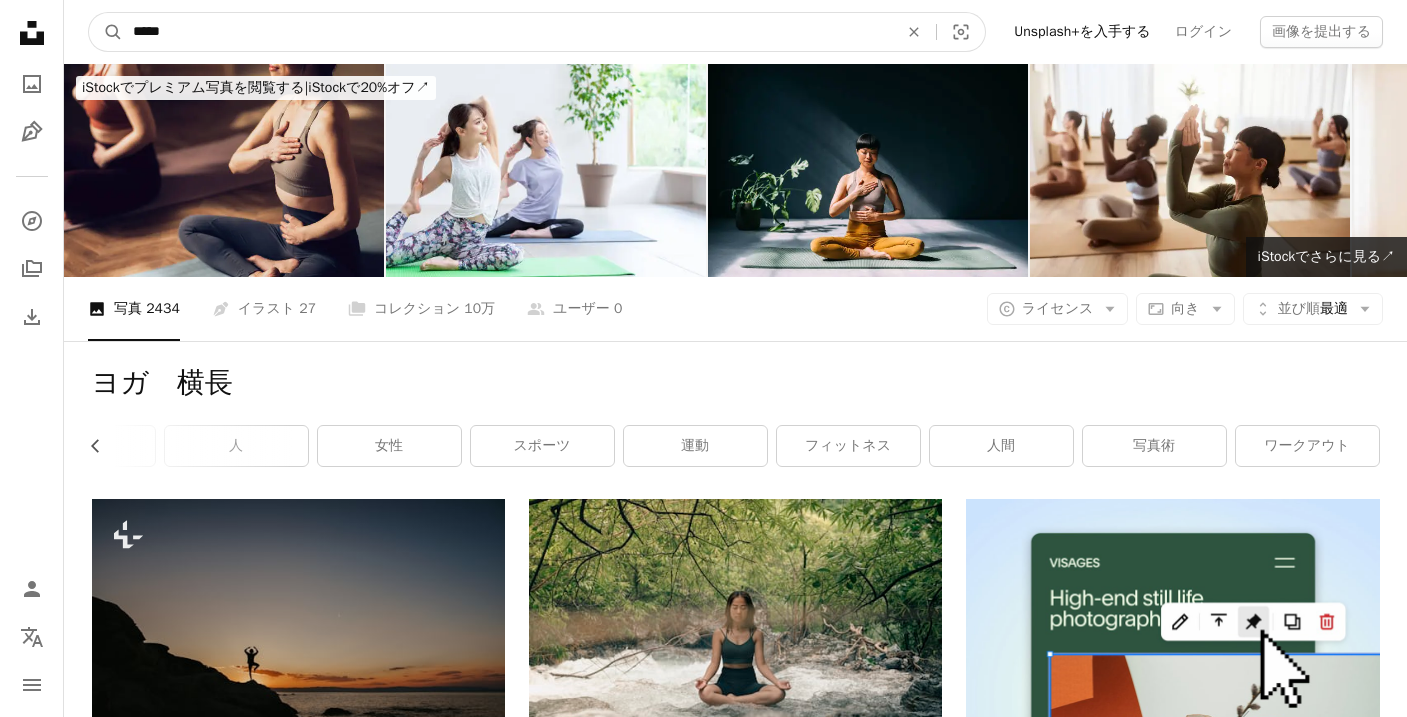 click on "*****" at bounding box center (507, 32) 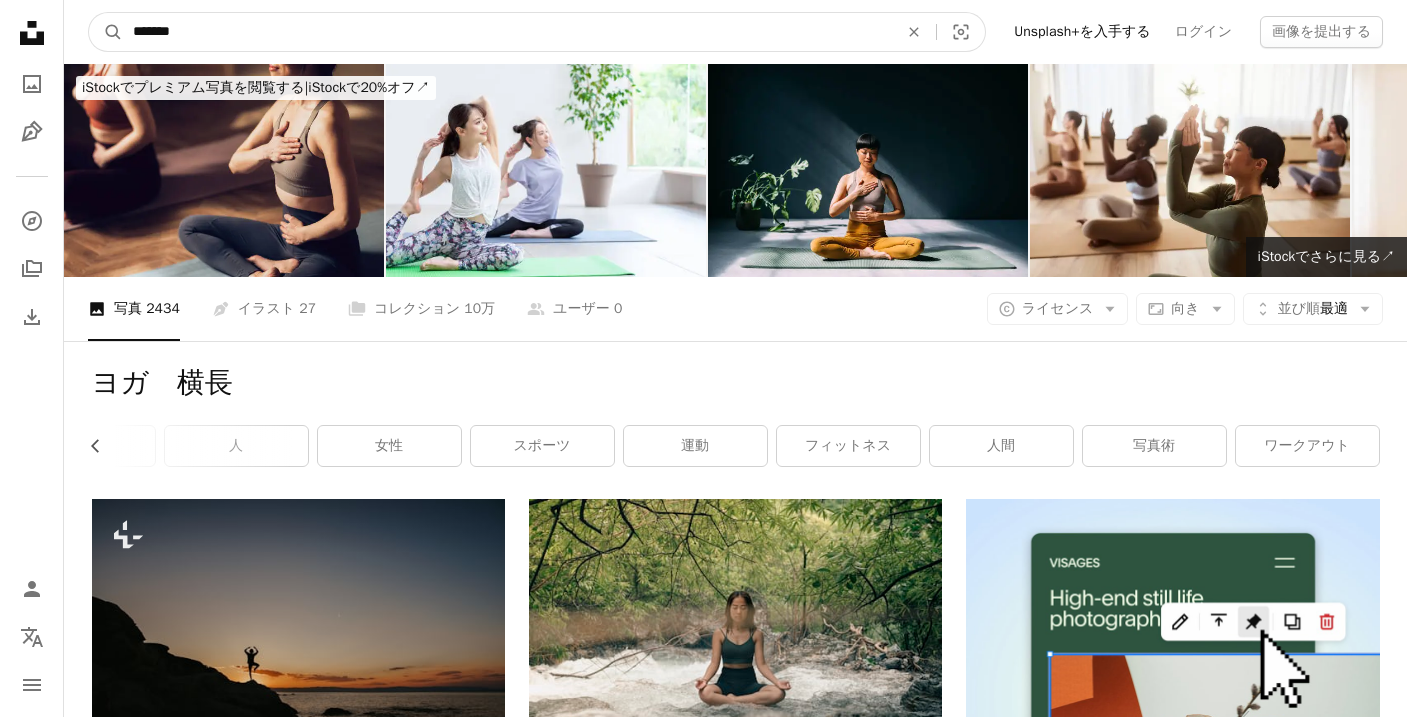 type on "*******" 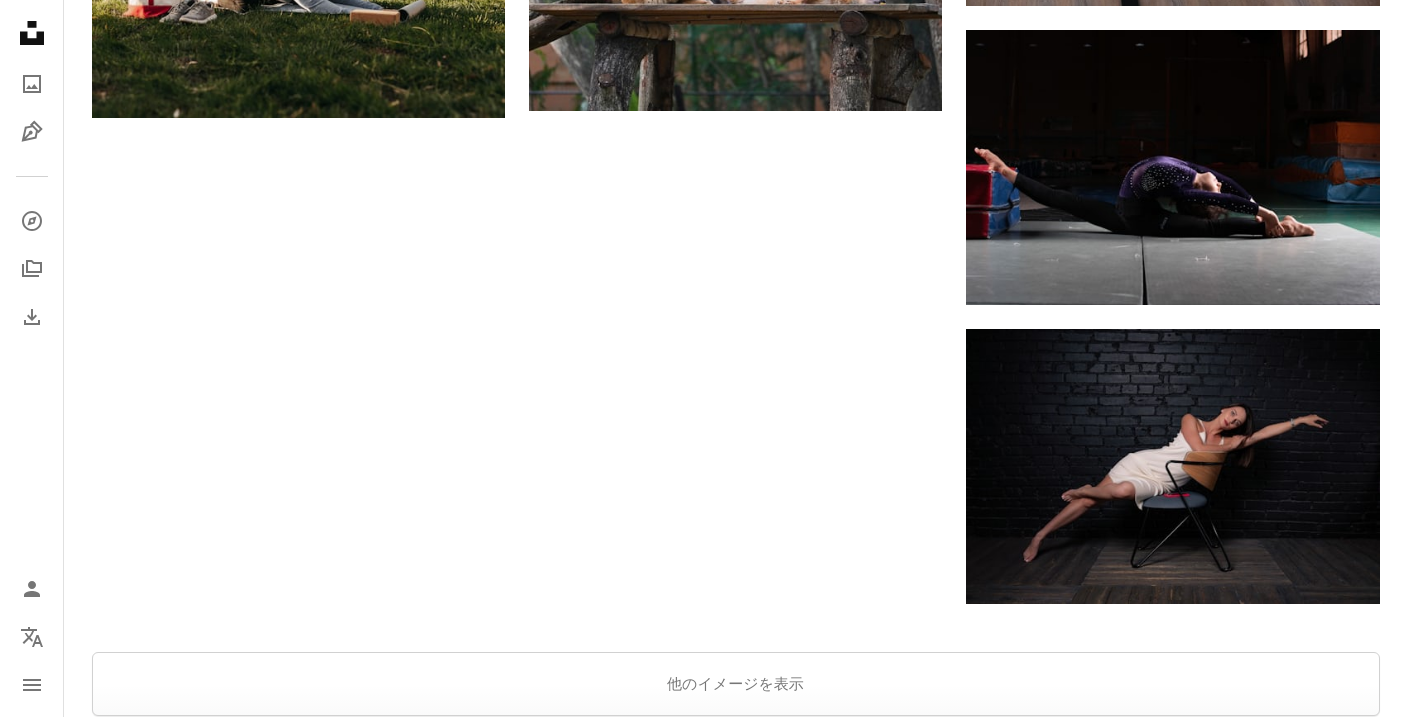 scroll, scrollTop: 2633, scrollLeft: 0, axis: vertical 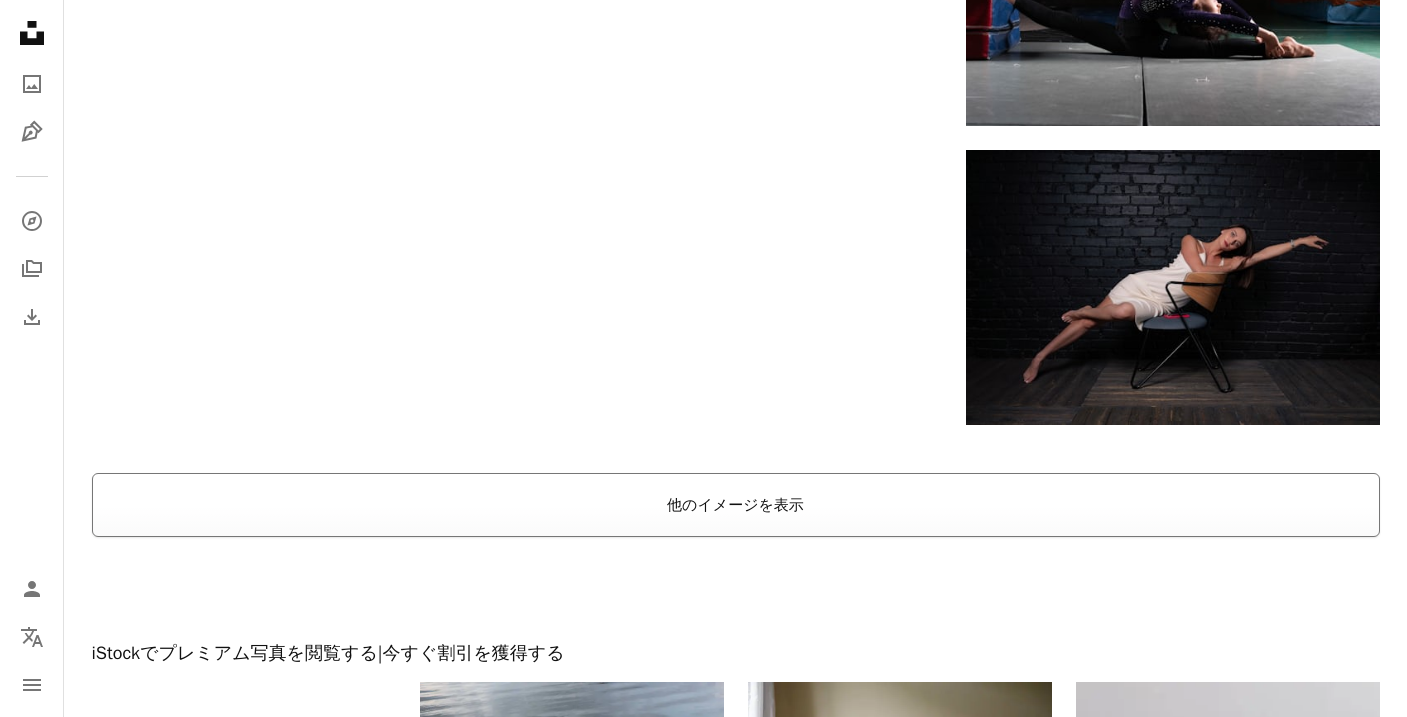 click on "他のイメージを表示" at bounding box center (736, 505) 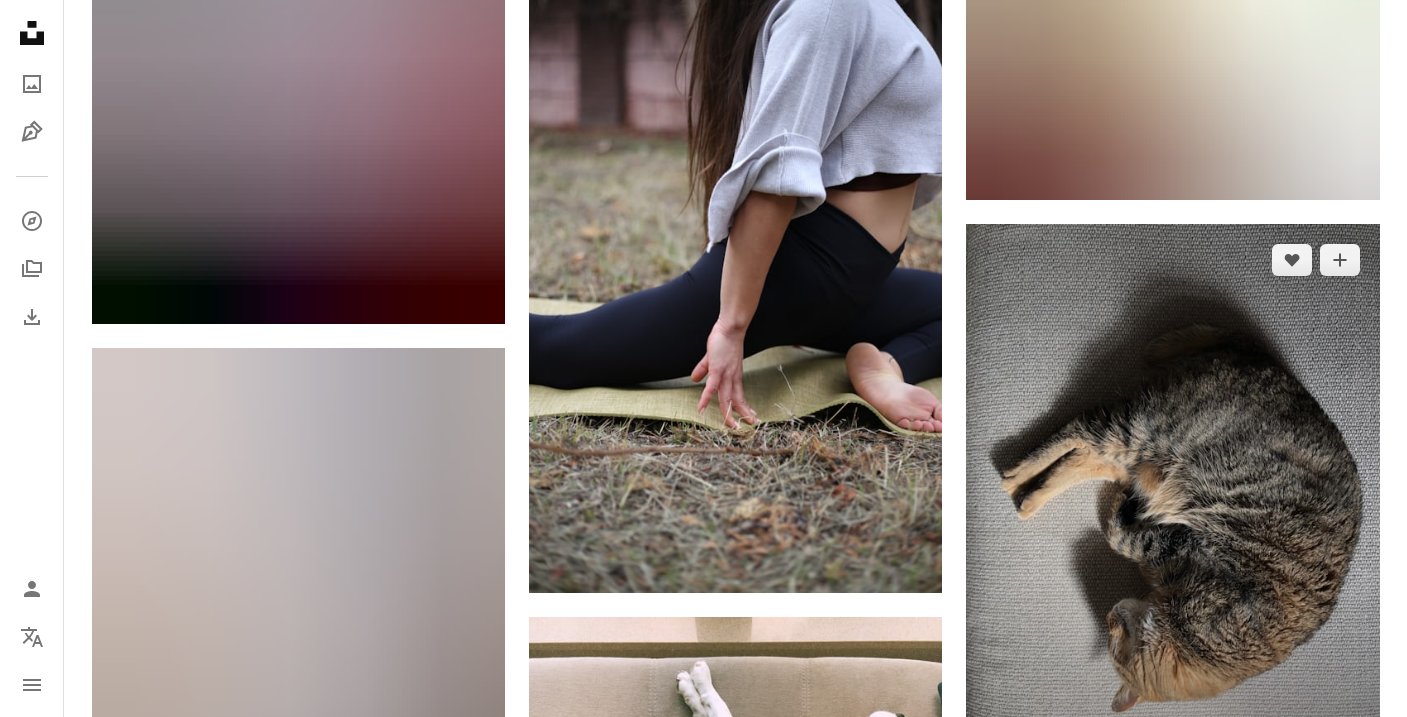 scroll, scrollTop: 11029, scrollLeft: 0, axis: vertical 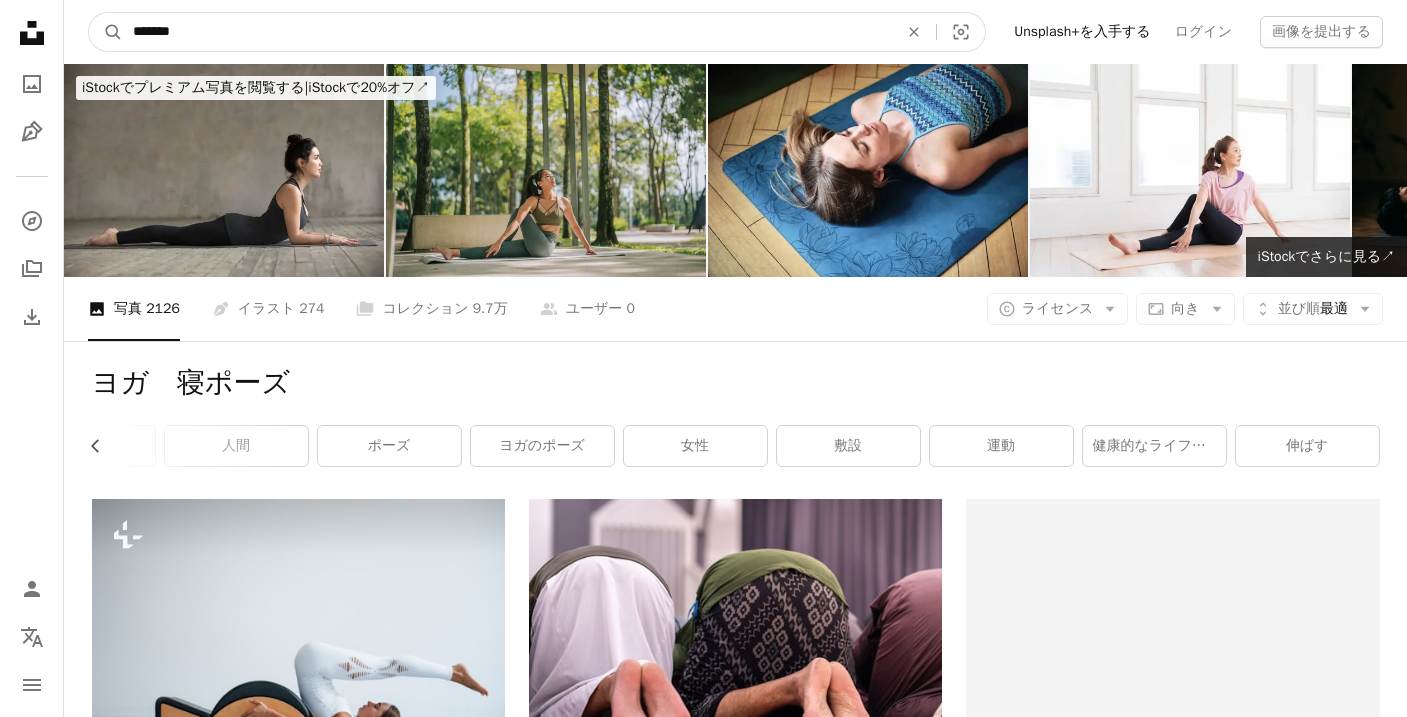 click on "*******" at bounding box center [507, 32] 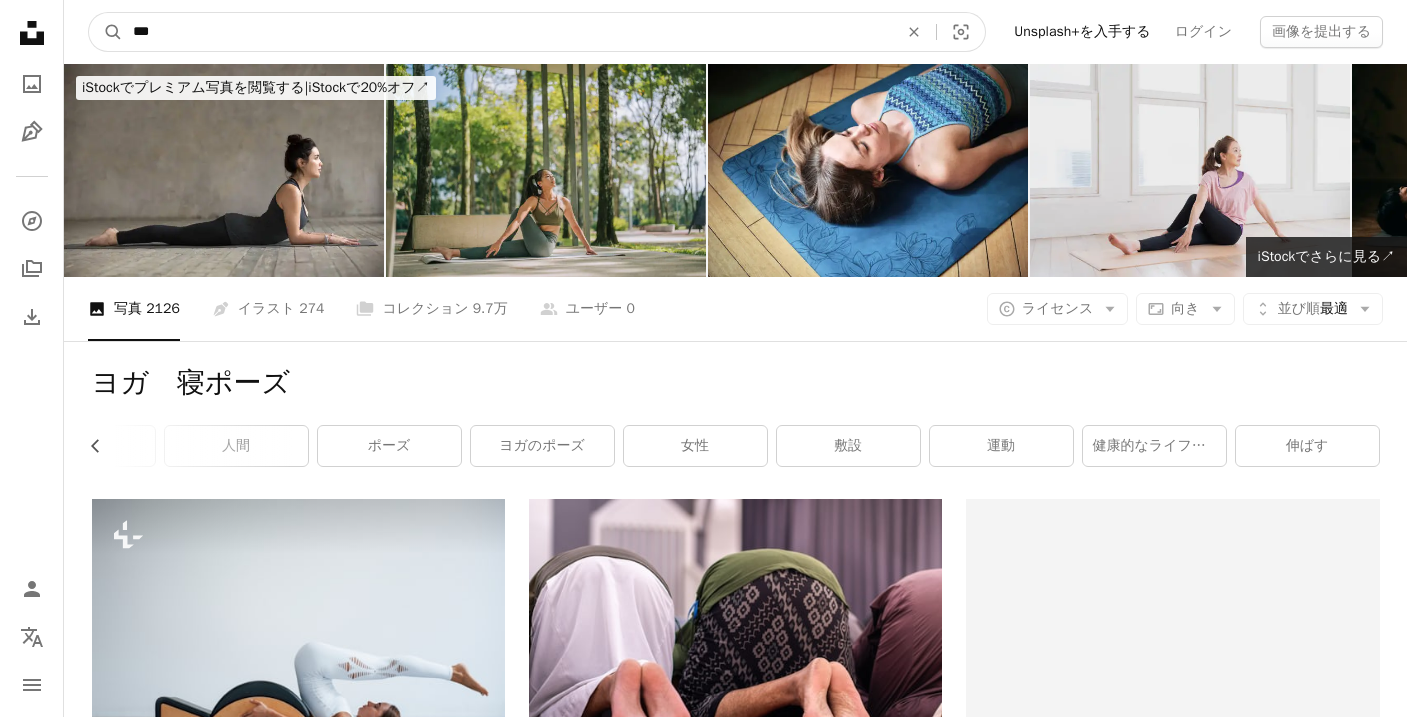 type on "**" 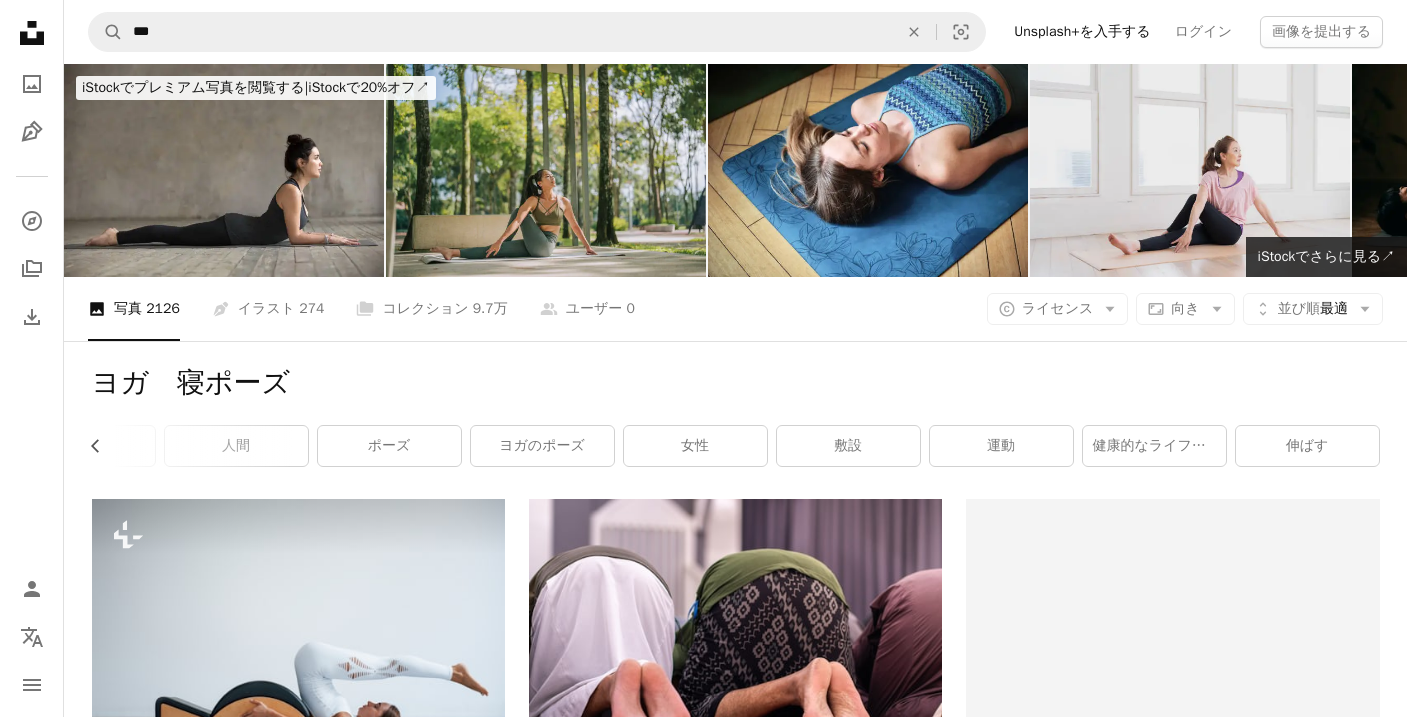 click at bounding box center [1190, 170] 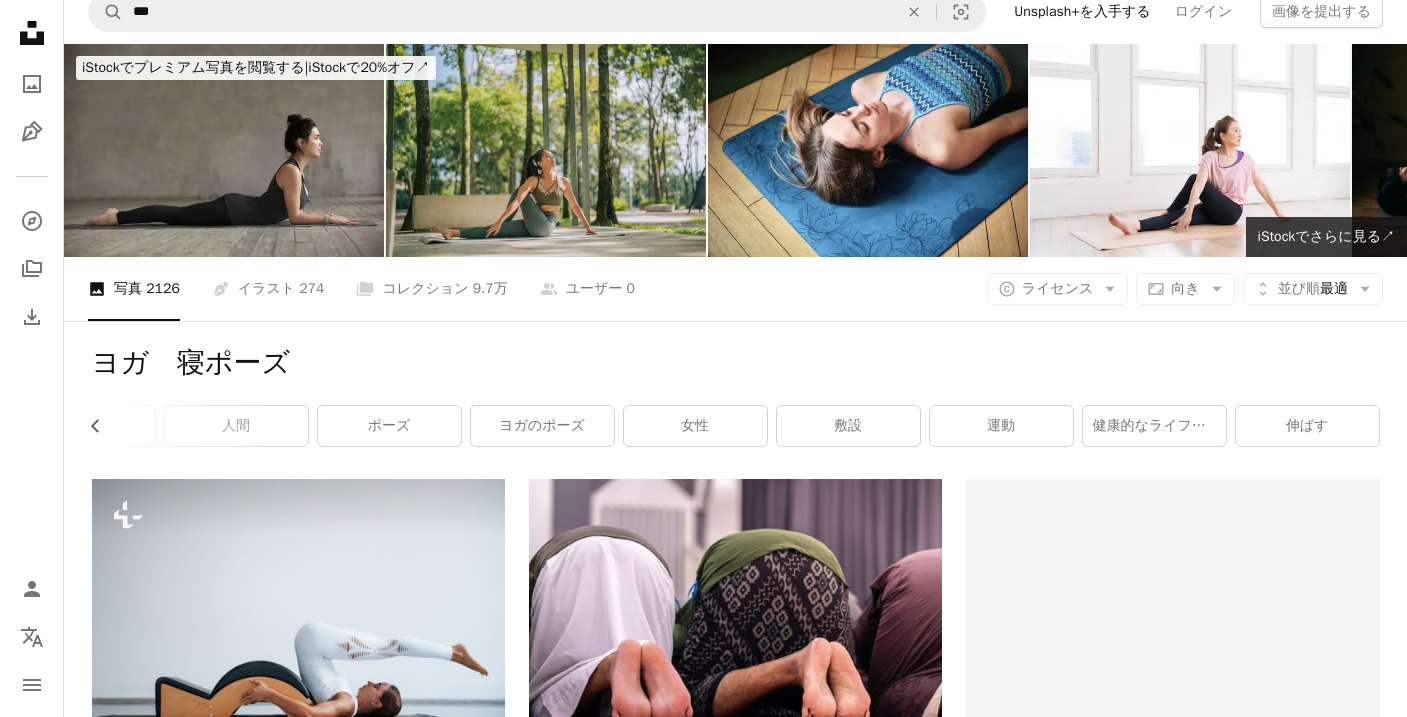 scroll, scrollTop: 0, scrollLeft: 0, axis: both 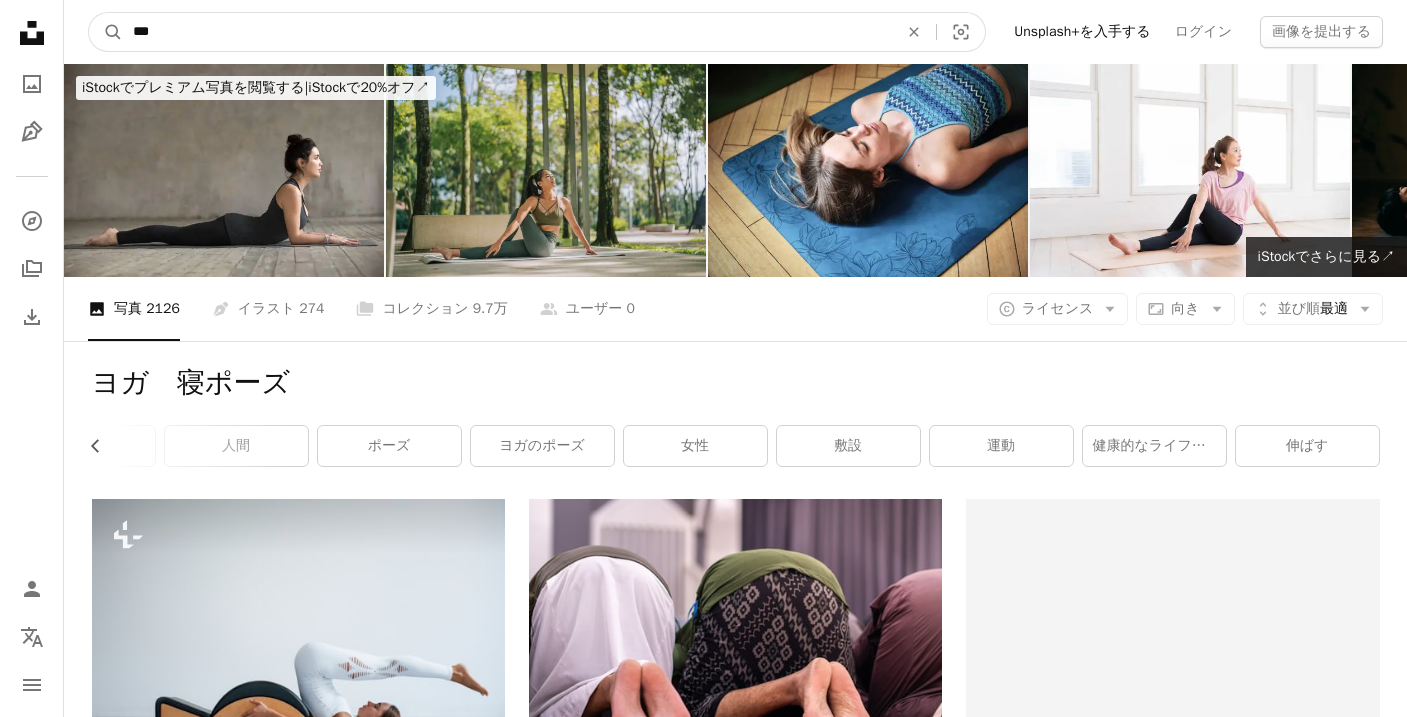 click on "**" at bounding box center (507, 32) 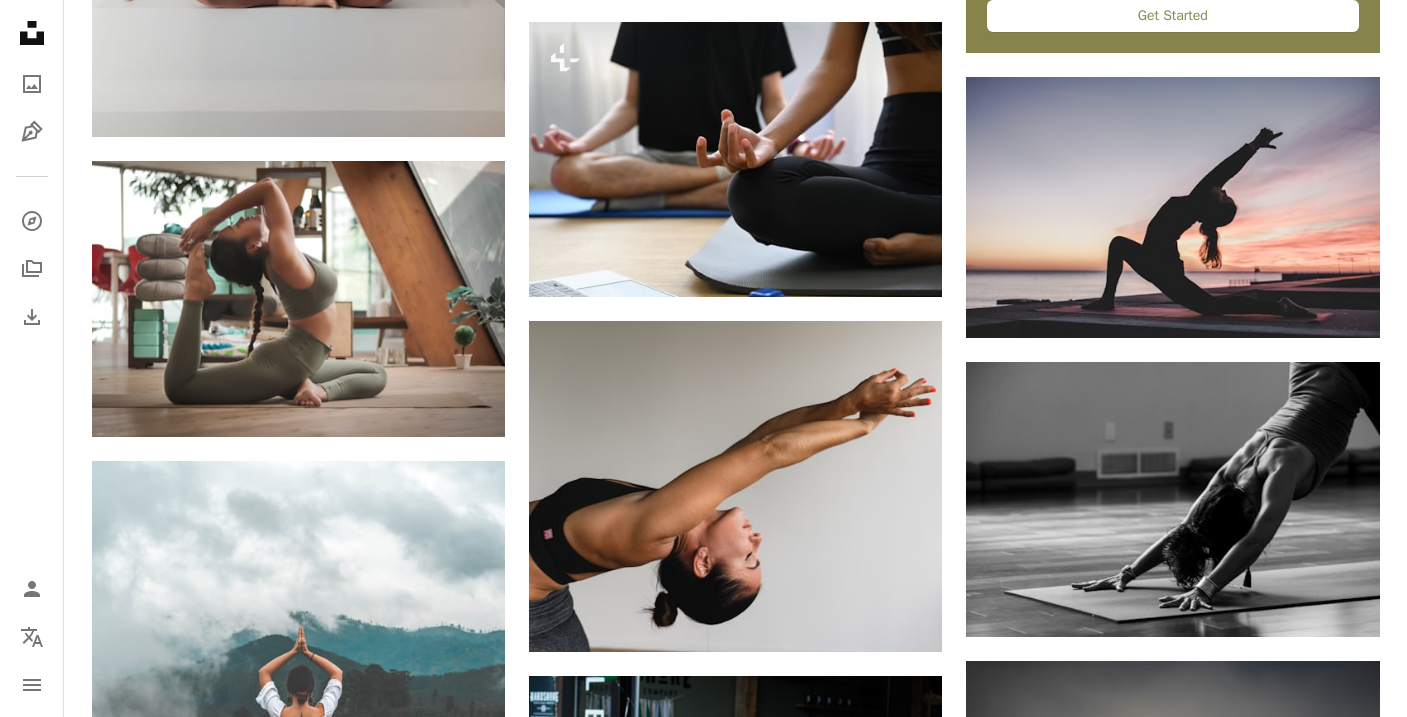 scroll, scrollTop: 1634, scrollLeft: 0, axis: vertical 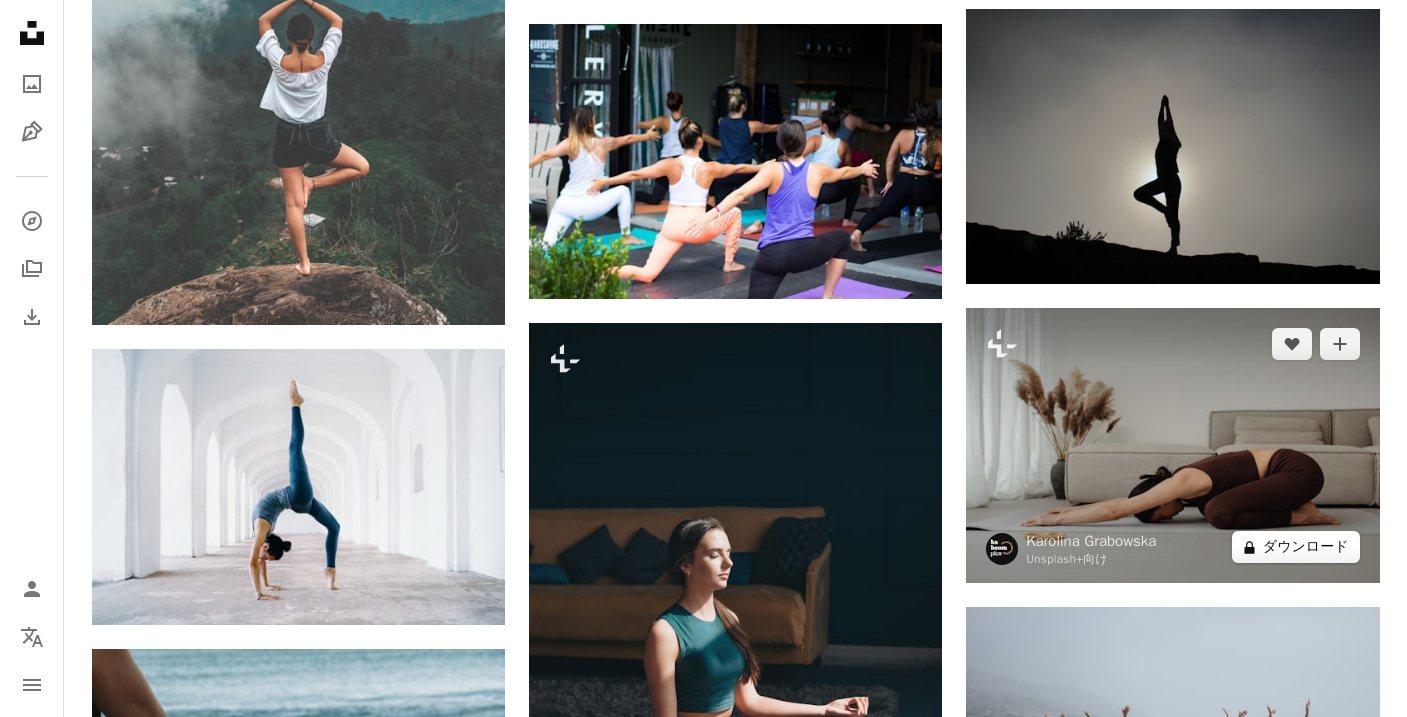 click on "A lock ダウンロード" at bounding box center (1296, 547) 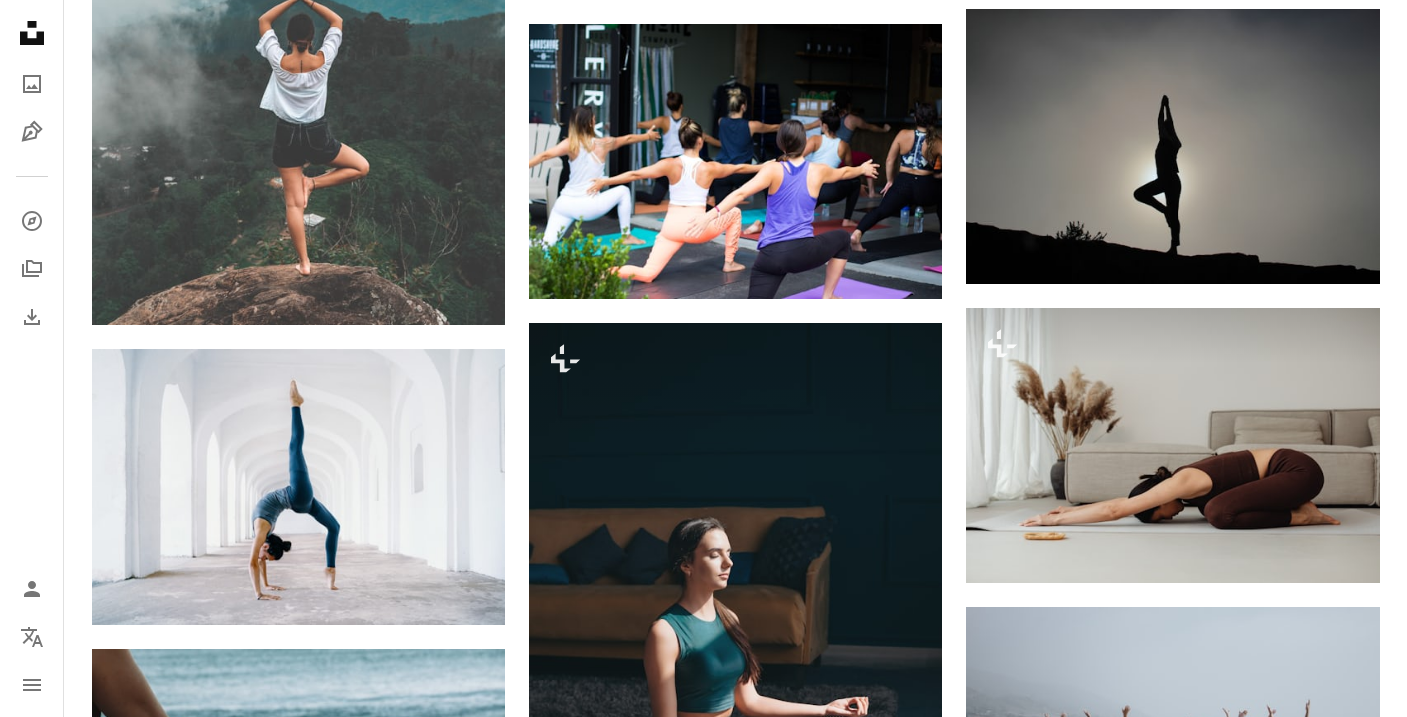click on "An X shape 最高品質、そしてすぐに使用できる画像。 無制限にアクセスできます。 A plus sign 毎月追加されるメンバー限定コンテンツ A plus sign 無制限のロイヤリティフリーのダウンロード A plus sign イラスト  New A plus sign 法的保護の拡充 年別 62% オフ 月別 $16   $6 USD 月額 * Unsplash+ を入手する *年払いの場合、 $72 が前払い 税別。自動更新。いつでもキャンセル可能。" at bounding box center (703, 42504) 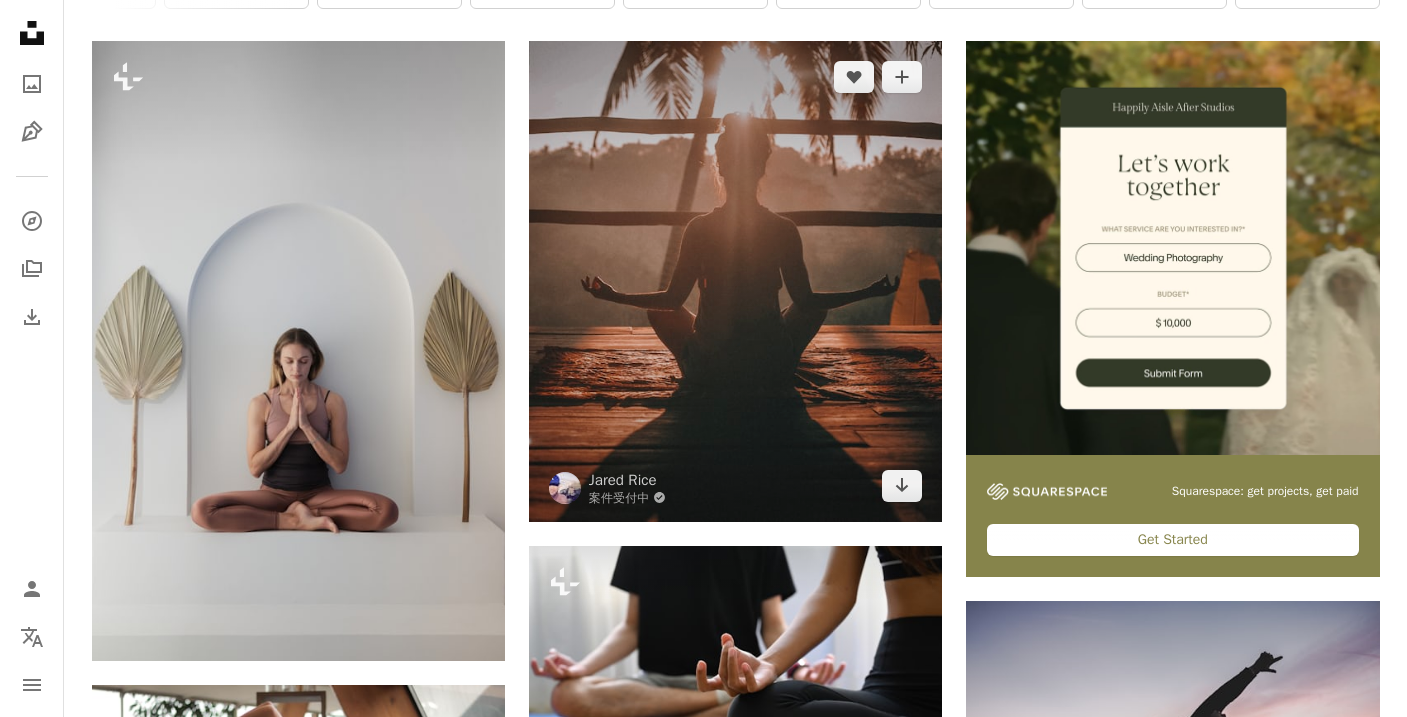 scroll, scrollTop: 0, scrollLeft: 0, axis: both 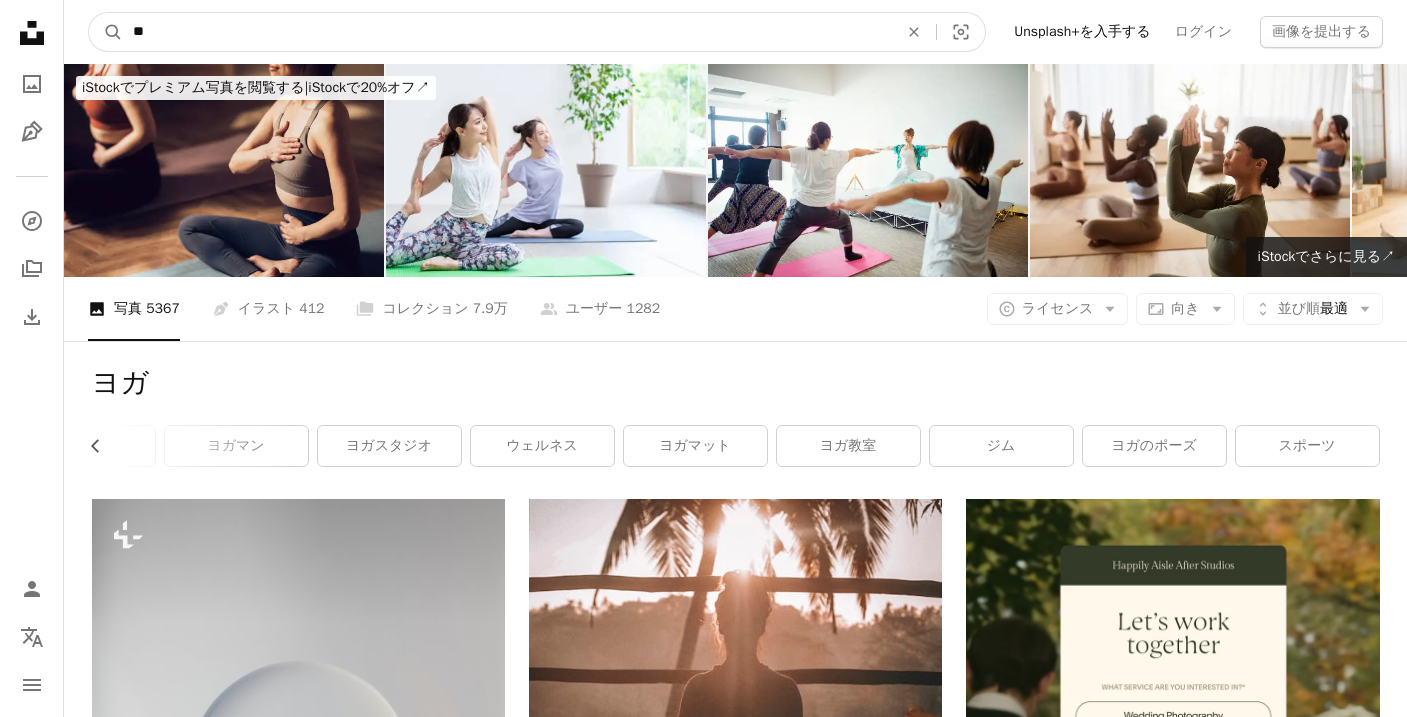 click on "**" at bounding box center (507, 32) 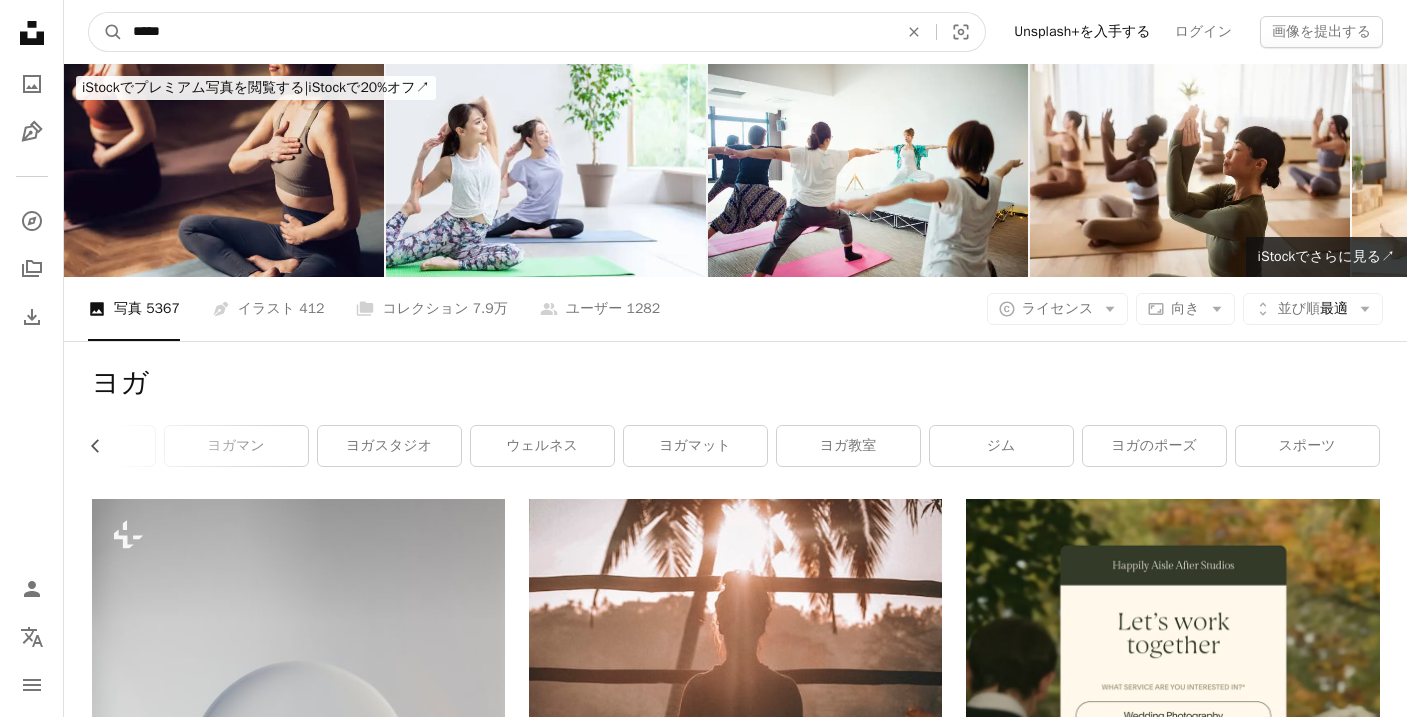 type on "*****" 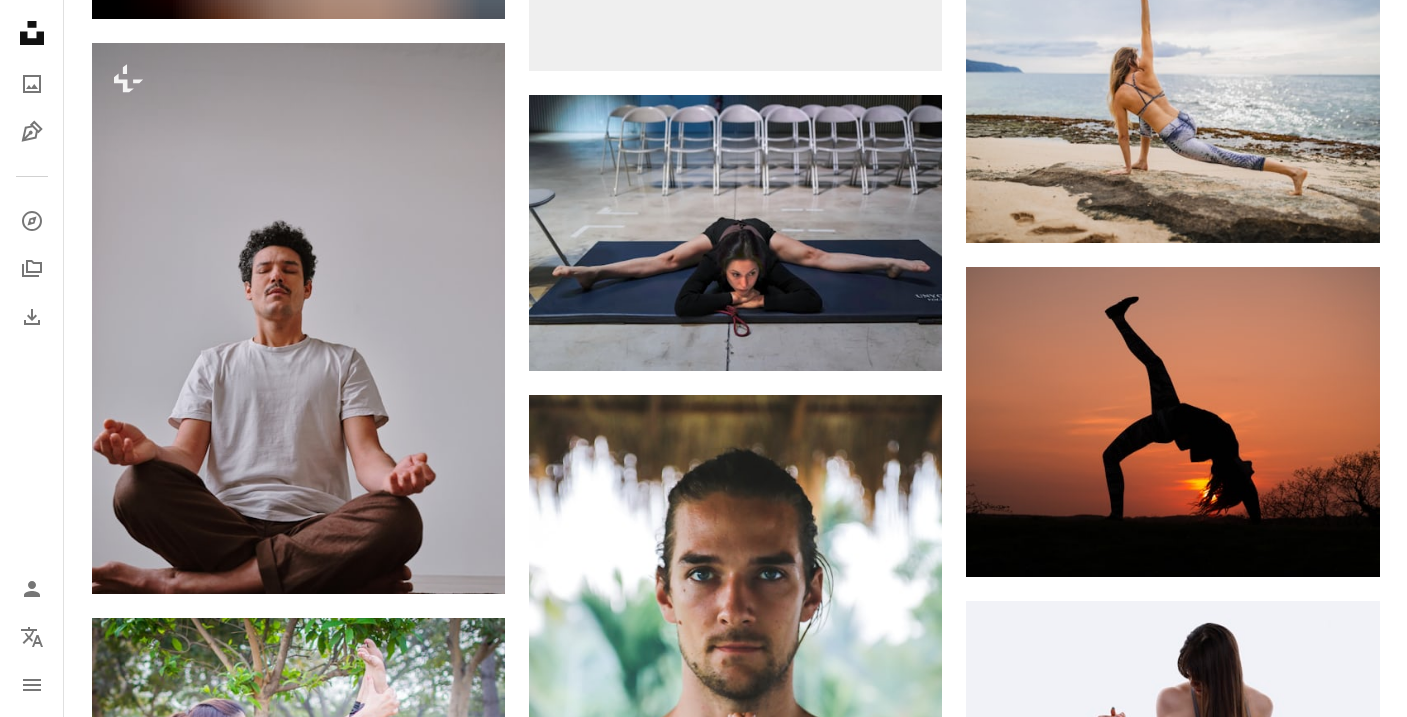 scroll, scrollTop: 19389, scrollLeft: 0, axis: vertical 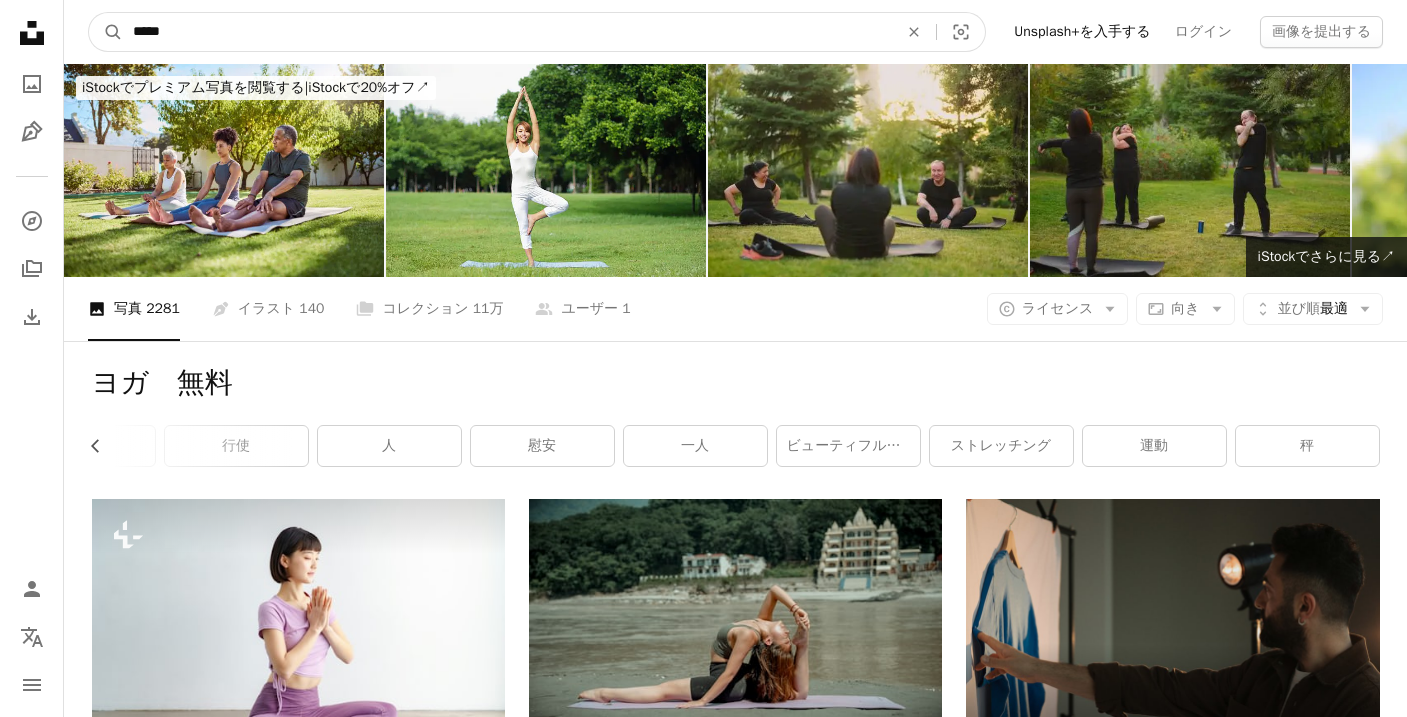 click on "*****" at bounding box center (507, 32) 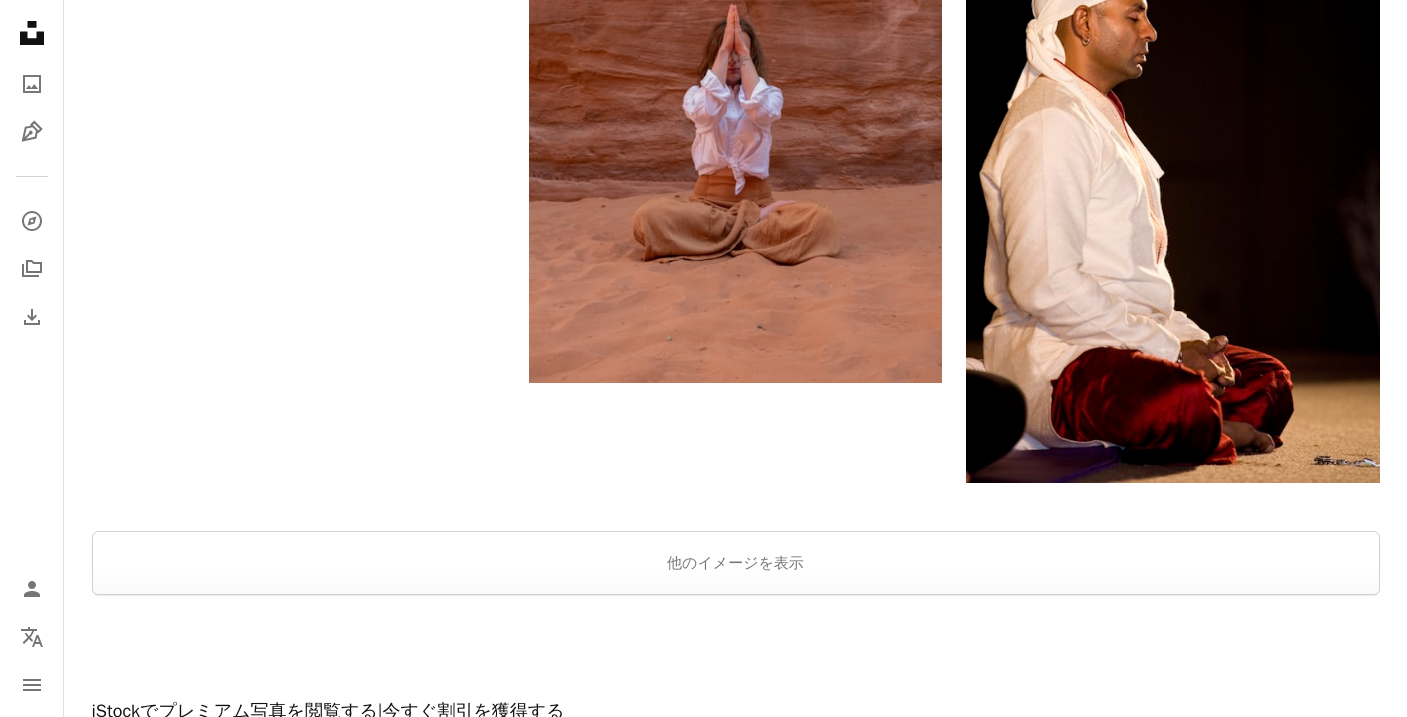 scroll, scrollTop: 3623, scrollLeft: 0, axis: vertical 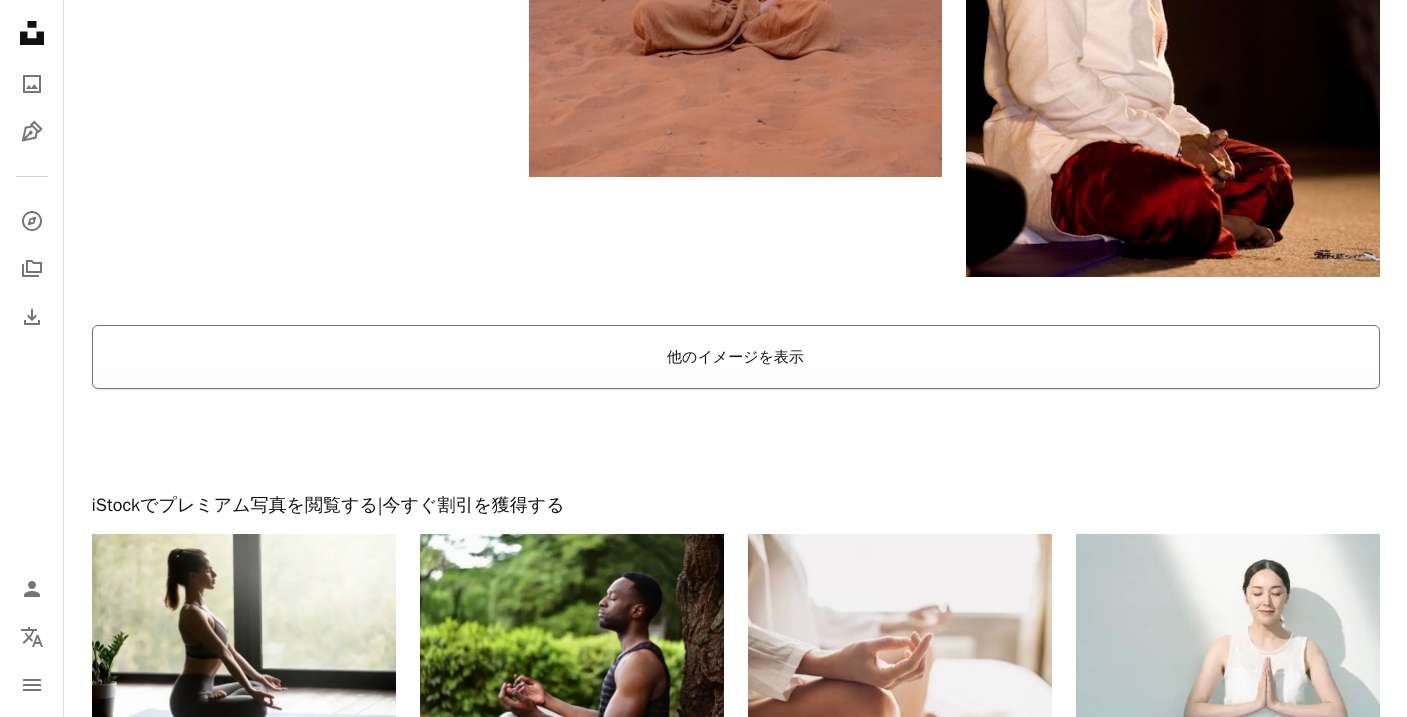 click on "他のイメージを表示" at bounding box center (736, 357) 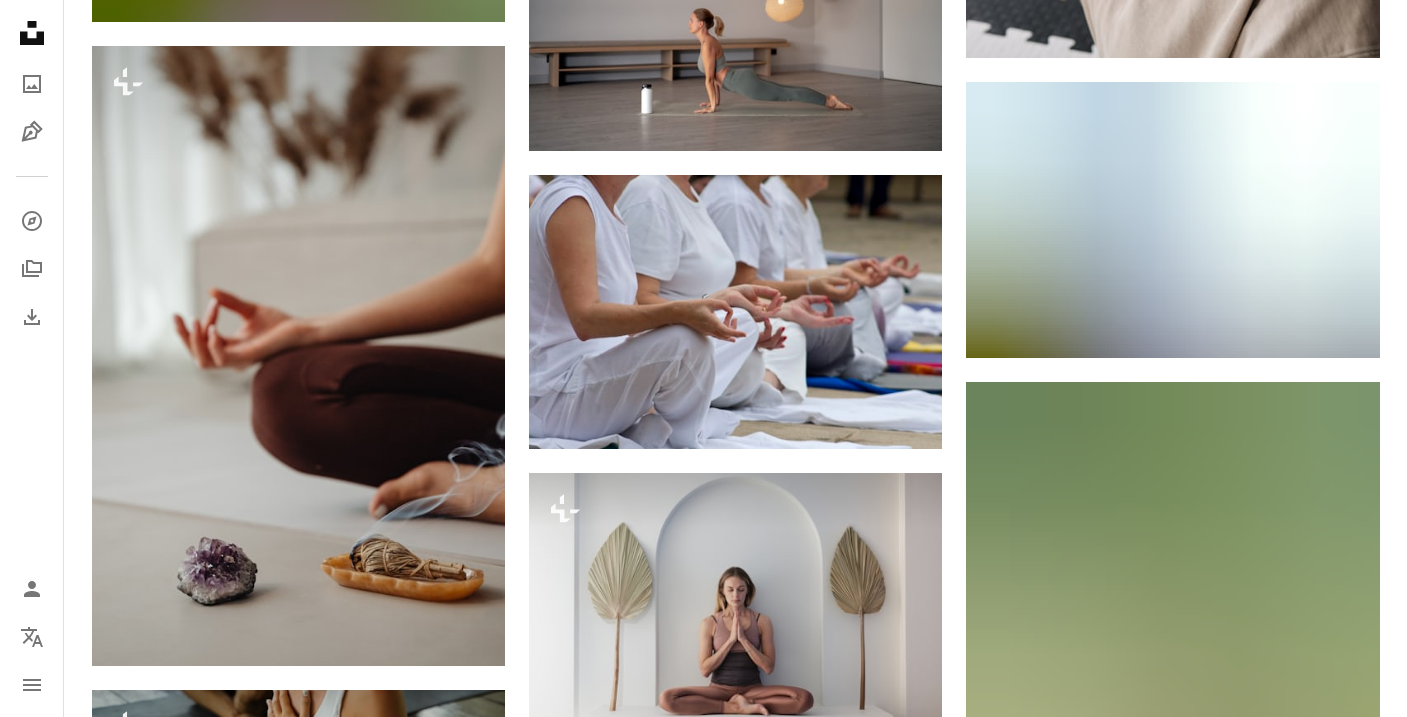 scroll, scrollTop: 13585, scrollLeft: 0, axis: vertical 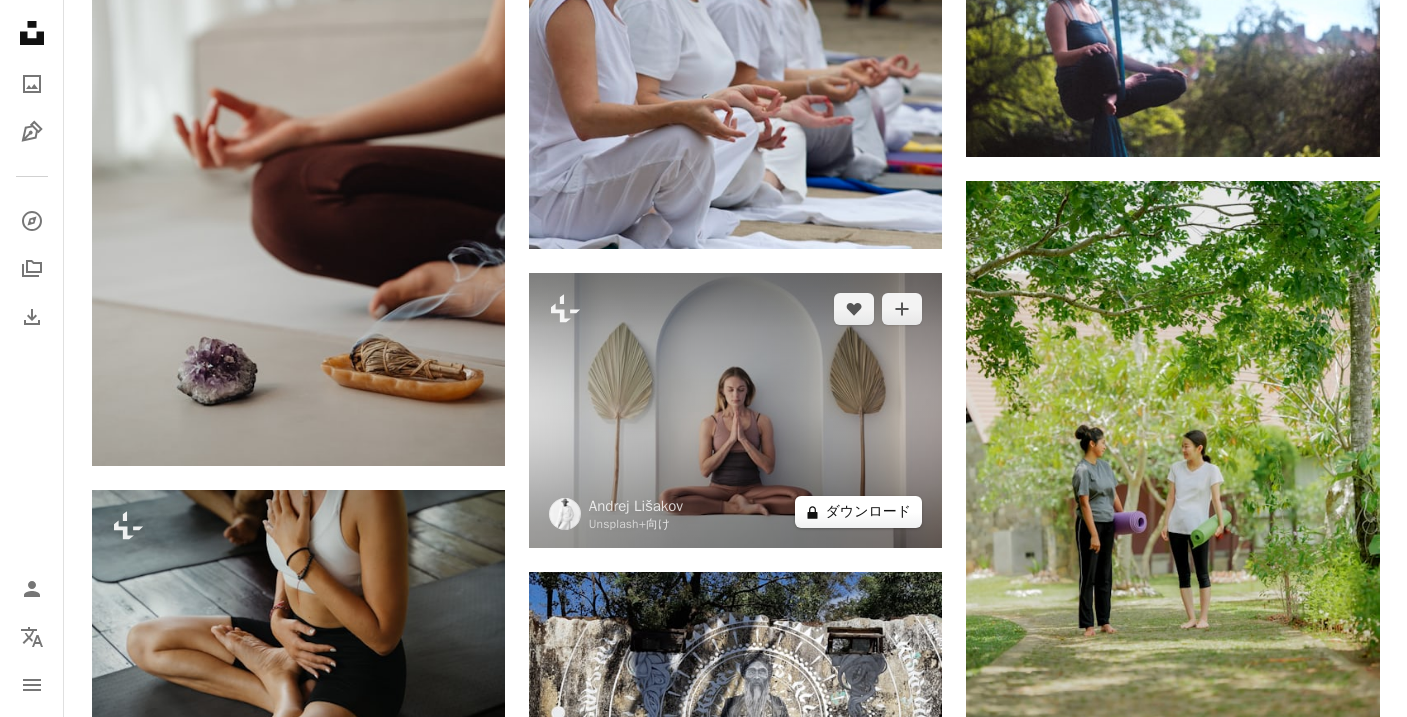 click on "A lock ダウンロード" at bounding box center (859, 512) 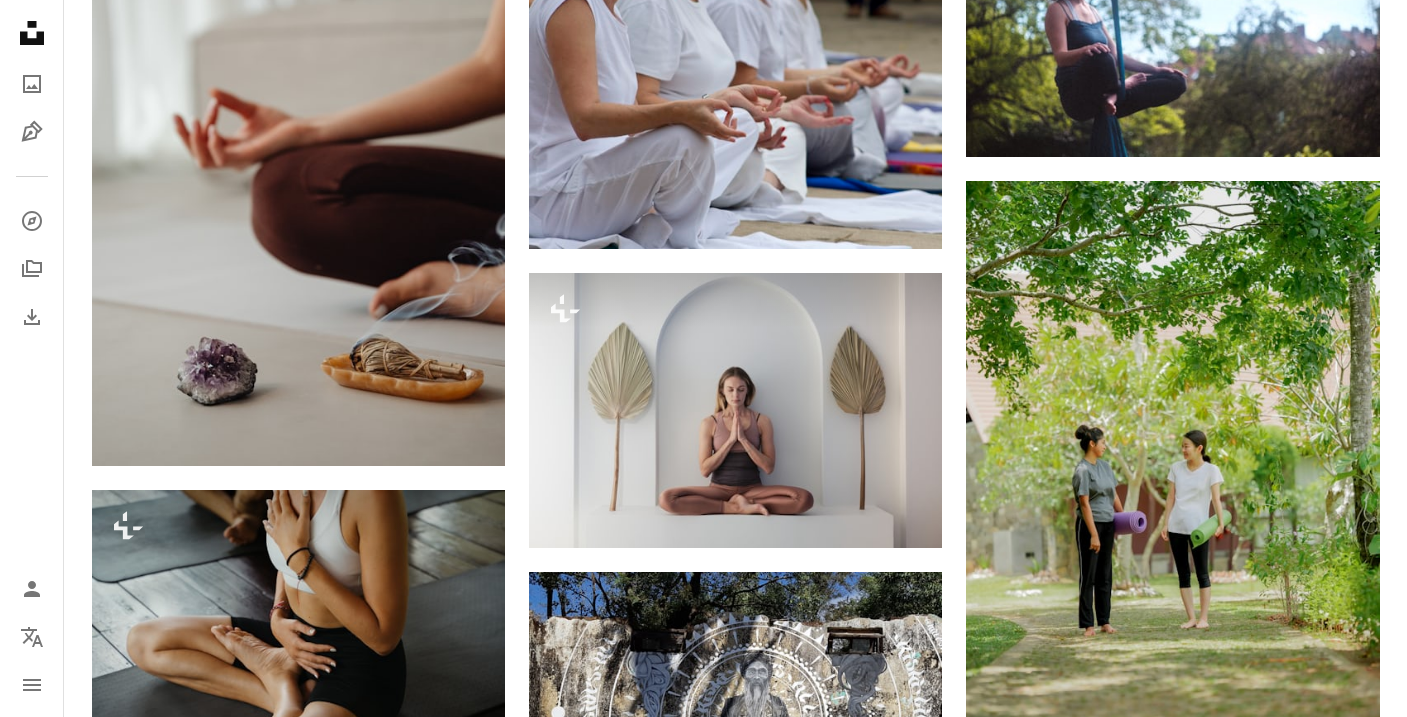 click on "An X shape 最高品質、そしてすぐに使用できる画像。 無制限にアクセスできます。 A plus sign 毎月追加されるメンバー限定コンテンツ A plus sign 無制限のロイヤリティフリーのダウンロード A plus sign イラスト  New A plus sign 法的保護の拡充 年別 62% オフ 月別 $16   $6 USD 月額 * Unsplash+ を入手する *年払いの場合、 $72 が前払い 税別。自動更新。いつでもキャンセル可能。" at bounding box center [703, 3887] 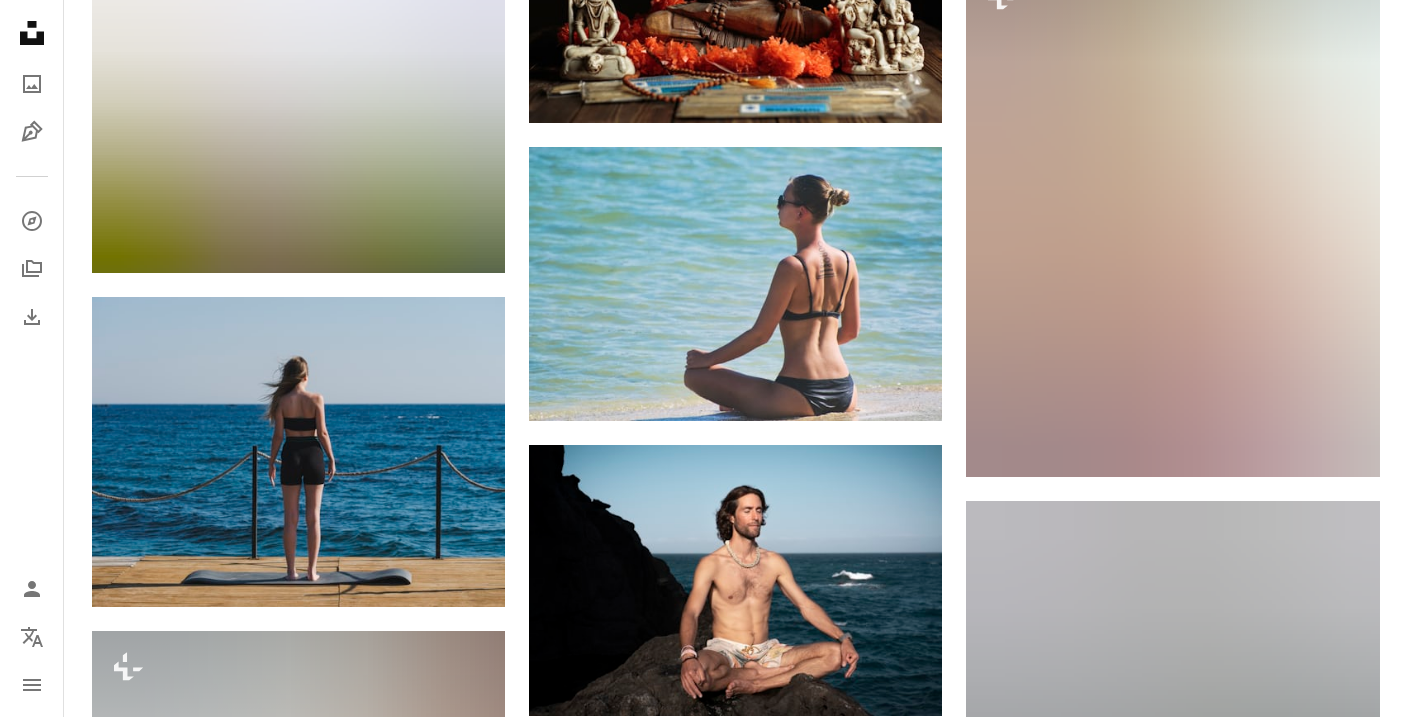 scroll, scrollTop: 42225, scrollLeft: 0, axis: vertical 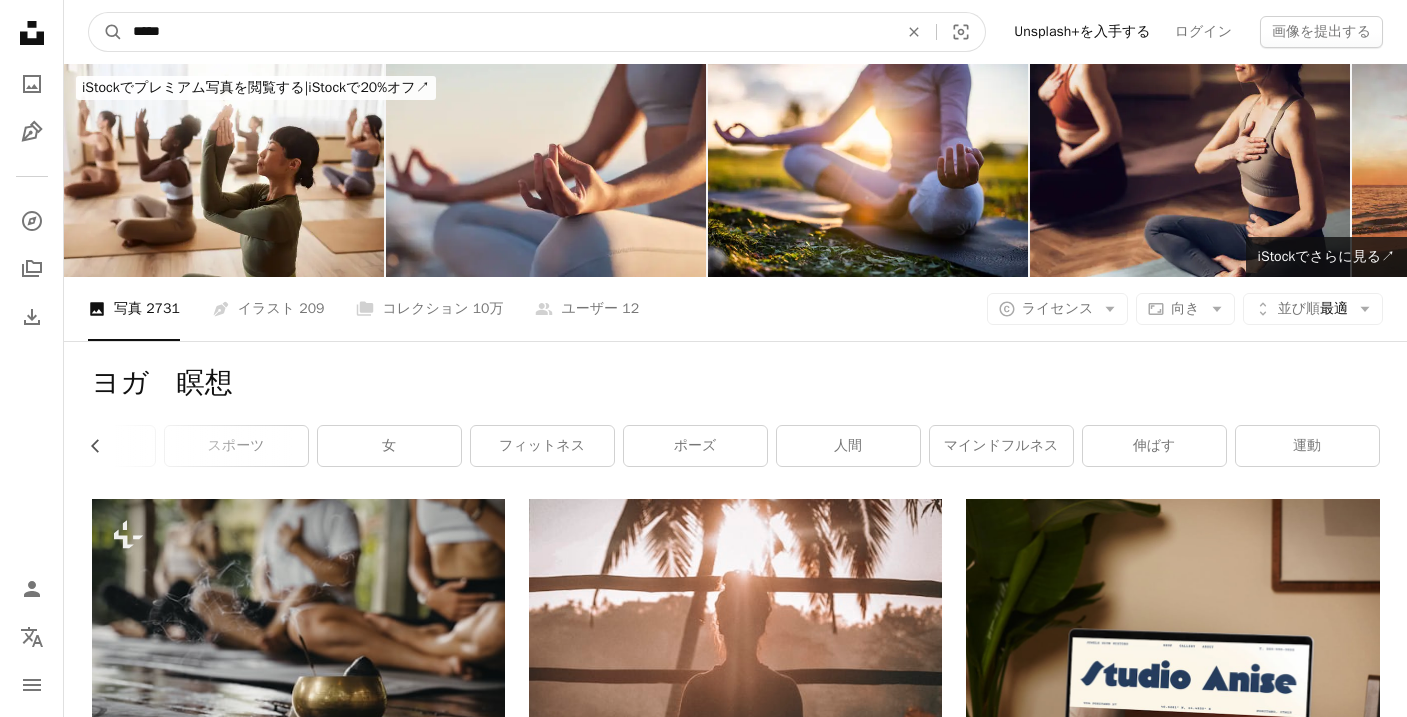 click on "*****" at bounding box center [507, 32] 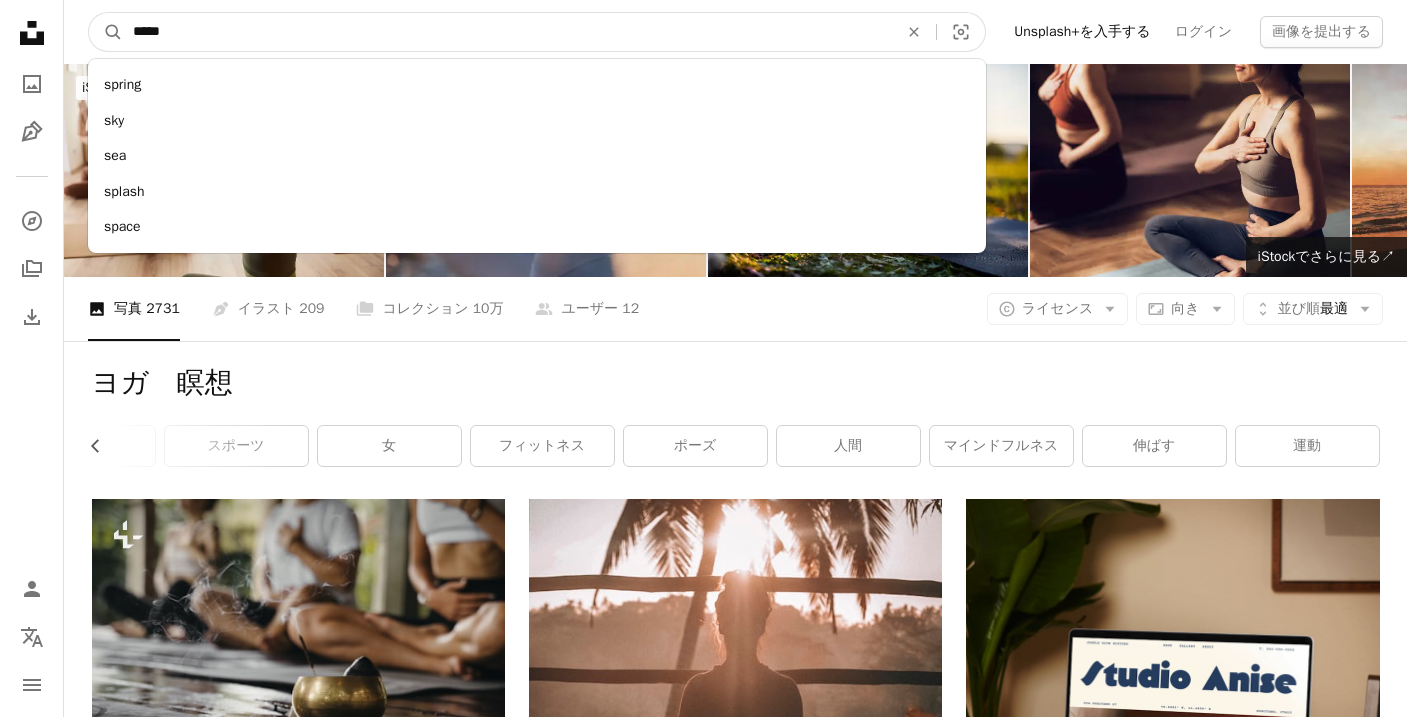 type on "*****" 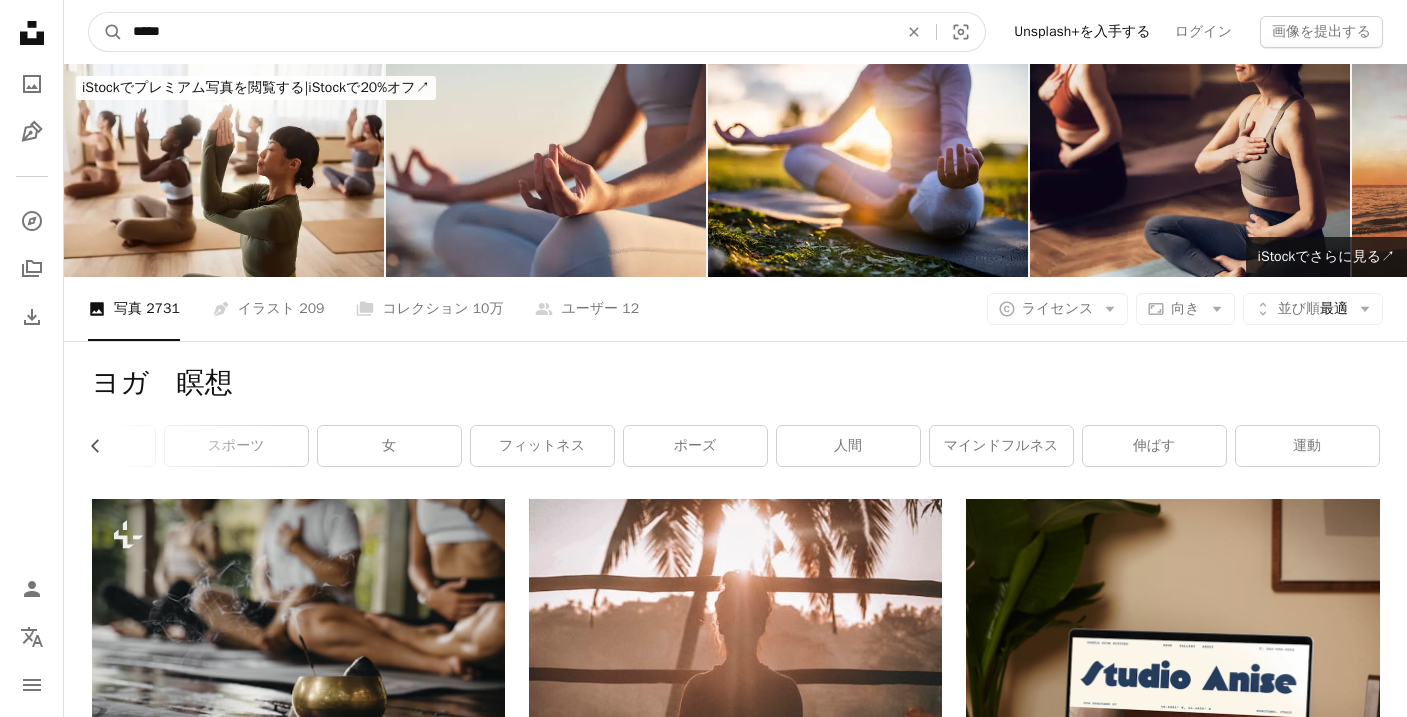 click on "A magnifying glass" at bounding box center [106, 32] 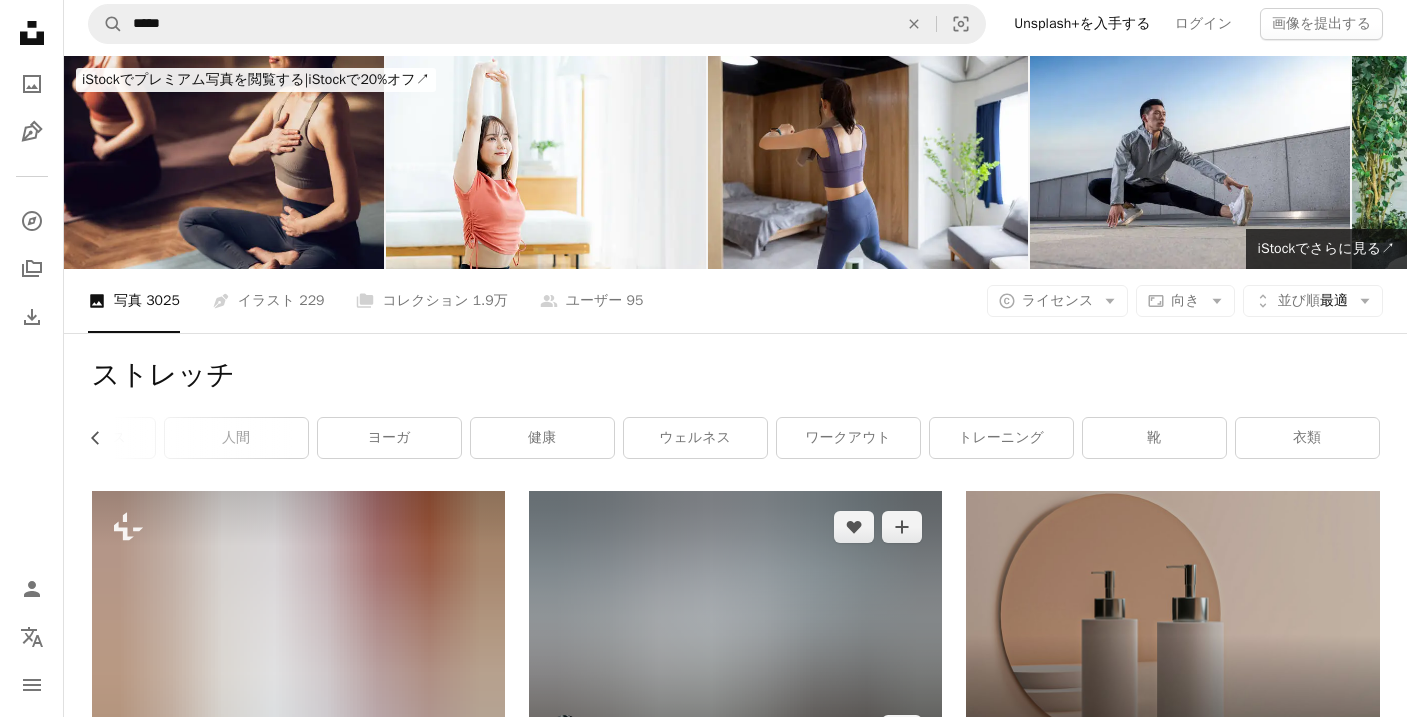 scroll, scrollTop: 105, scrollLeft: 0, axis: vertical 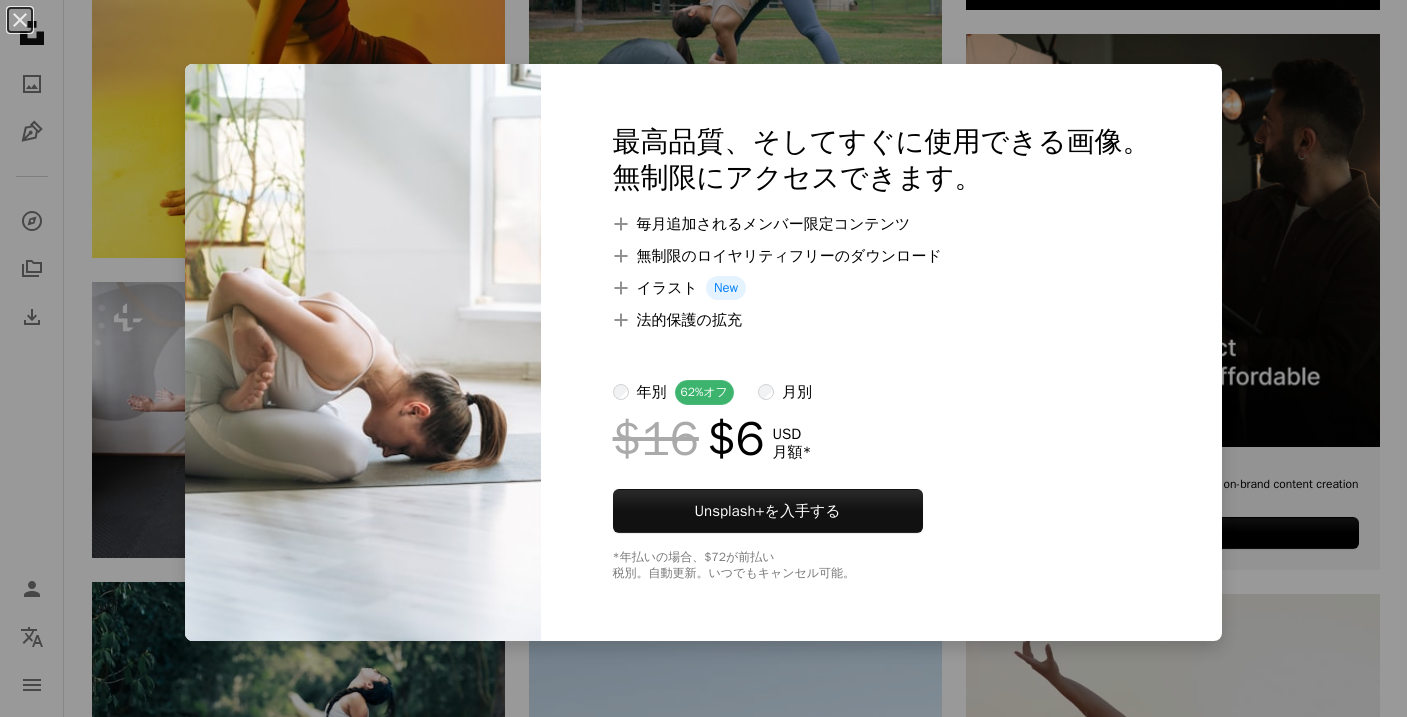 click on "An X shape 最高品質、そしてすぐに使用できる画像。 無制限にアクセスできます。 A plus sign 毎月追加されるメンバー限定コンテンツ A plus sign 無制限のロイヤリティフリーのダウンロード A plus sign イラスト  New A plus sign 法的保護の拡充 年別 62% オフ 月別 $16   $6 USD 月額 * Unsplash+ を入手する *年払いの場合、 $72 が前払い 税別。自動更新。いつでもキャンセル可能。" at bounding box center [703, 358] 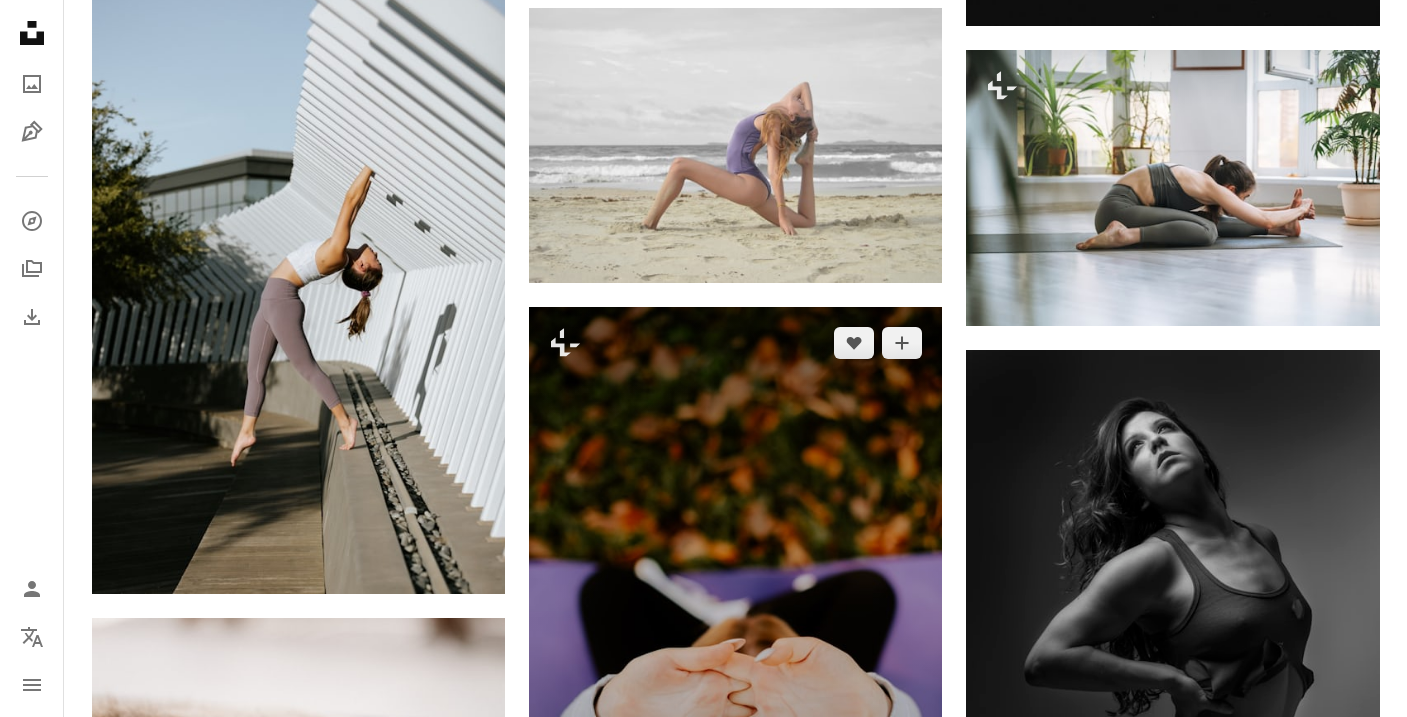 scroll, scrollTop: 13657, scrollLeft: 0, axis: vertical 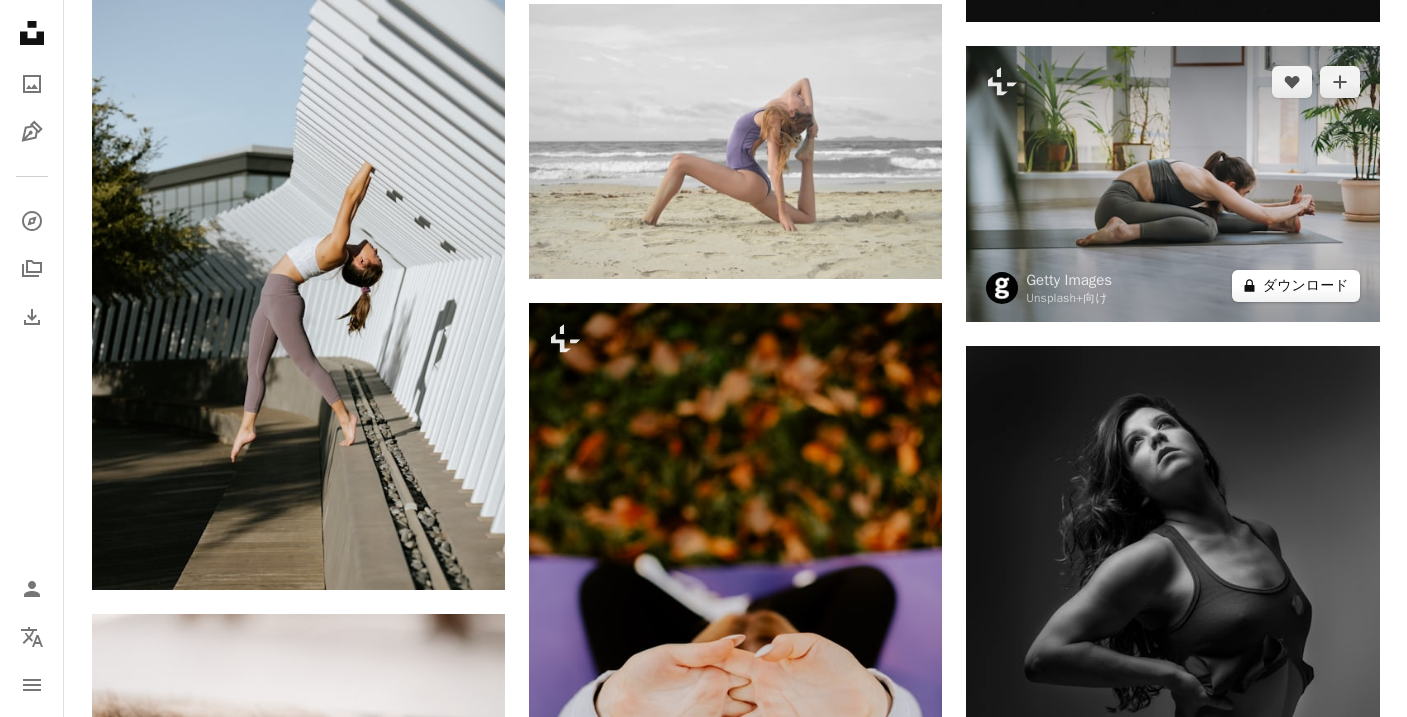 click on "A lock ダウンロード" at bounding box center (1296, 286) 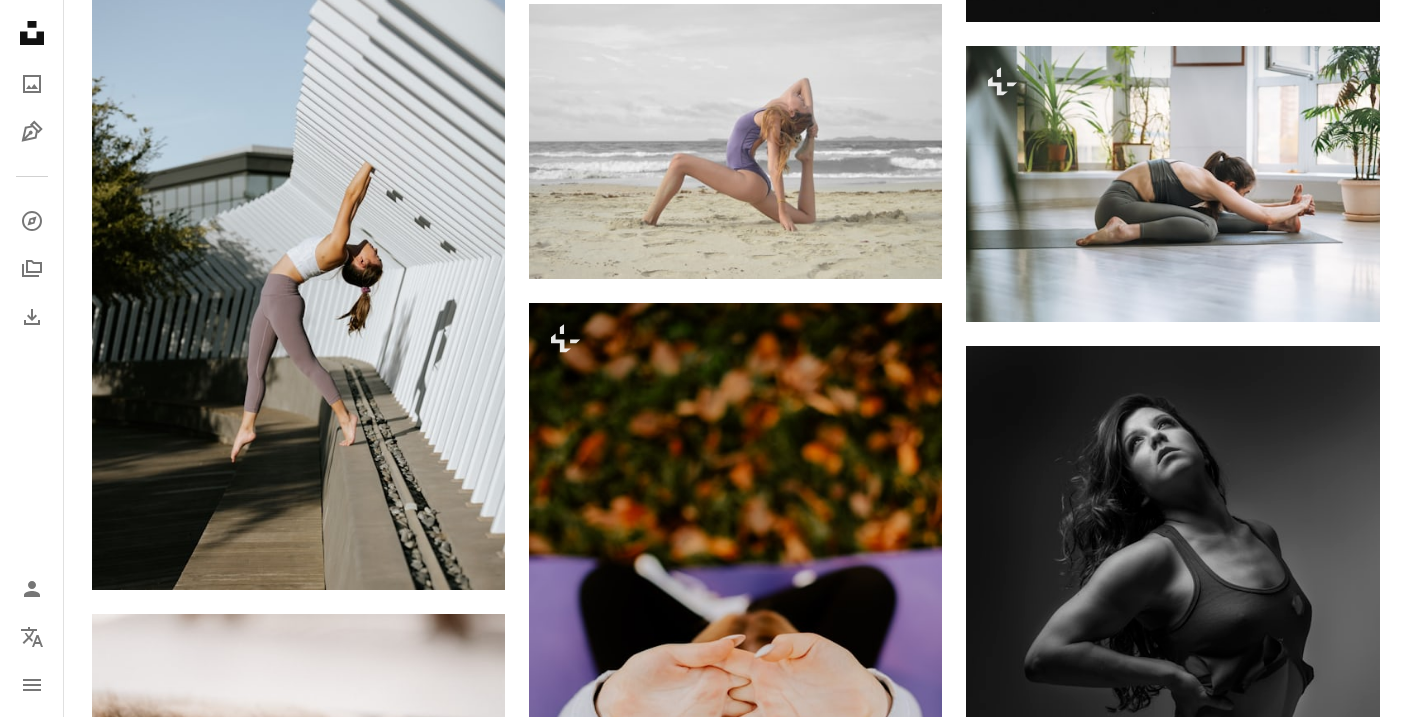 click on "An X shape 最高品質、そしてすぐに使用できる画像。 無制限にアクセスできます。 A plus sign 毎月追加されるメンバー限定コンテンツ A plus sign 無制限のロイヤリティフリーのダウンロード A plus sign イラスト  New A plus sign 法的保護の拡充 年別 62% オフ 月別 $16   $6 USD 月額 * Unsplash+ を入手する *年払いの場合、 $72 が前払い 税別。自動更新。いつでもキャンセル可能。" at bounding box center (703, 3126) 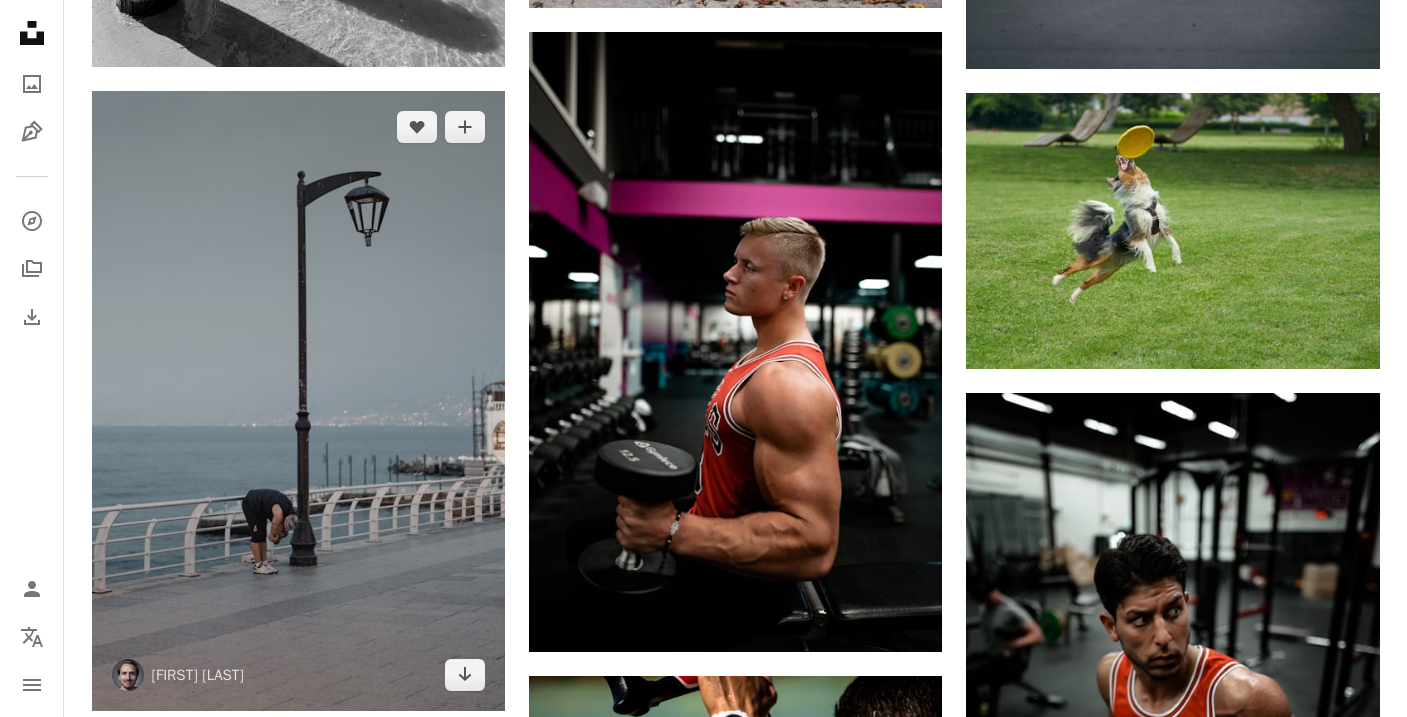 scroll, scrollTop: 21473, scrollLeft: 0, axis: vertical 